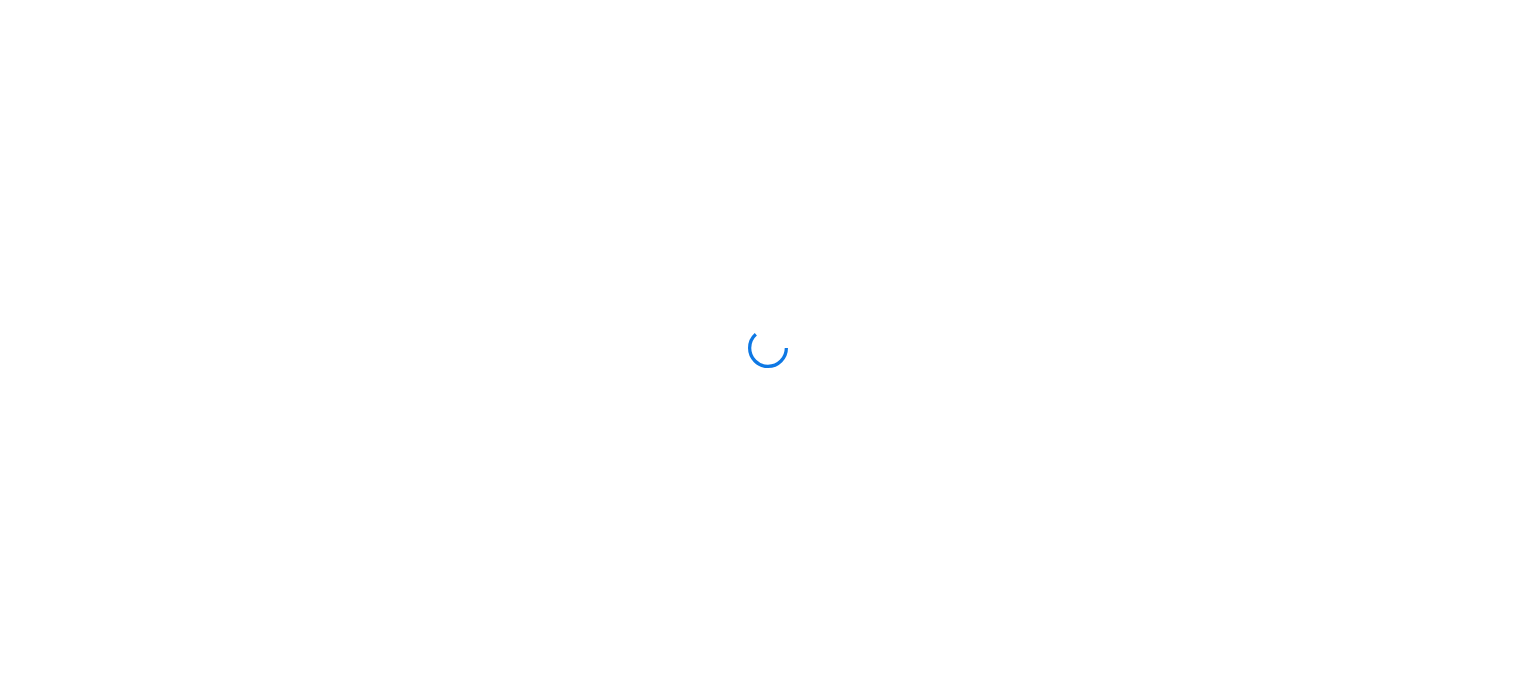 scroll, scrollTop: 0, scrollLeft: 0, axis: both 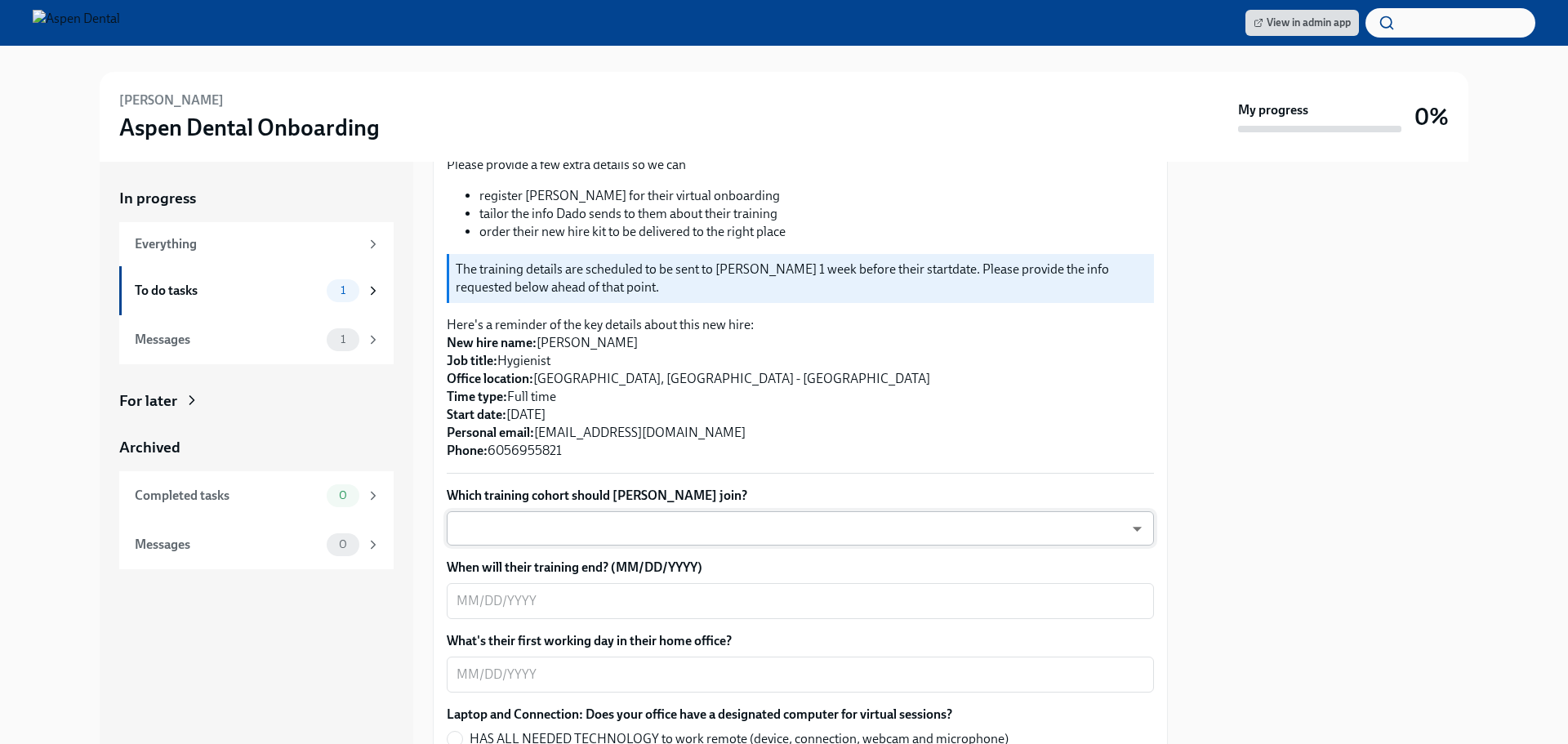 click on "View in admin app [PERSON_NAME] Dental Onboarding My progress 0% In progress Everything To do tasks 1 Messages 1 For later Archived Completed tasks 0 Messages 0 Confirm training details for [PERSON_NAME] To Do Due  [DATE] Preparing for [PERSON_NAME] start ([DATE], [GEOGRAPHIC_DATA], SD - [GEOGRAPHIC_DATA]) Dear [PERSON_NAME],
This is a friendly reminder that [PERSON_NAME] will be starting work shortly as a... Please provide a few extra details so we can
register [PERSON_NAME] for their virtual onboarding
tailor the info Dado sends to them about their training
order their new hire kit to be delivered to the right place
The training details are scheduled to be sent to [PERSON_NAME] 1 week before their startdate. Please provide the info requested below ahead of that point. Here's a reminder of the key details about this new hire:
New hire name:  [PERSON_NAME]
Job title:  Hygienist
Office location:  [STREET_ADDRESS] - Aspen
Time type:  Full time
Start date:  [DATE]" at bounding box center [784, 372] 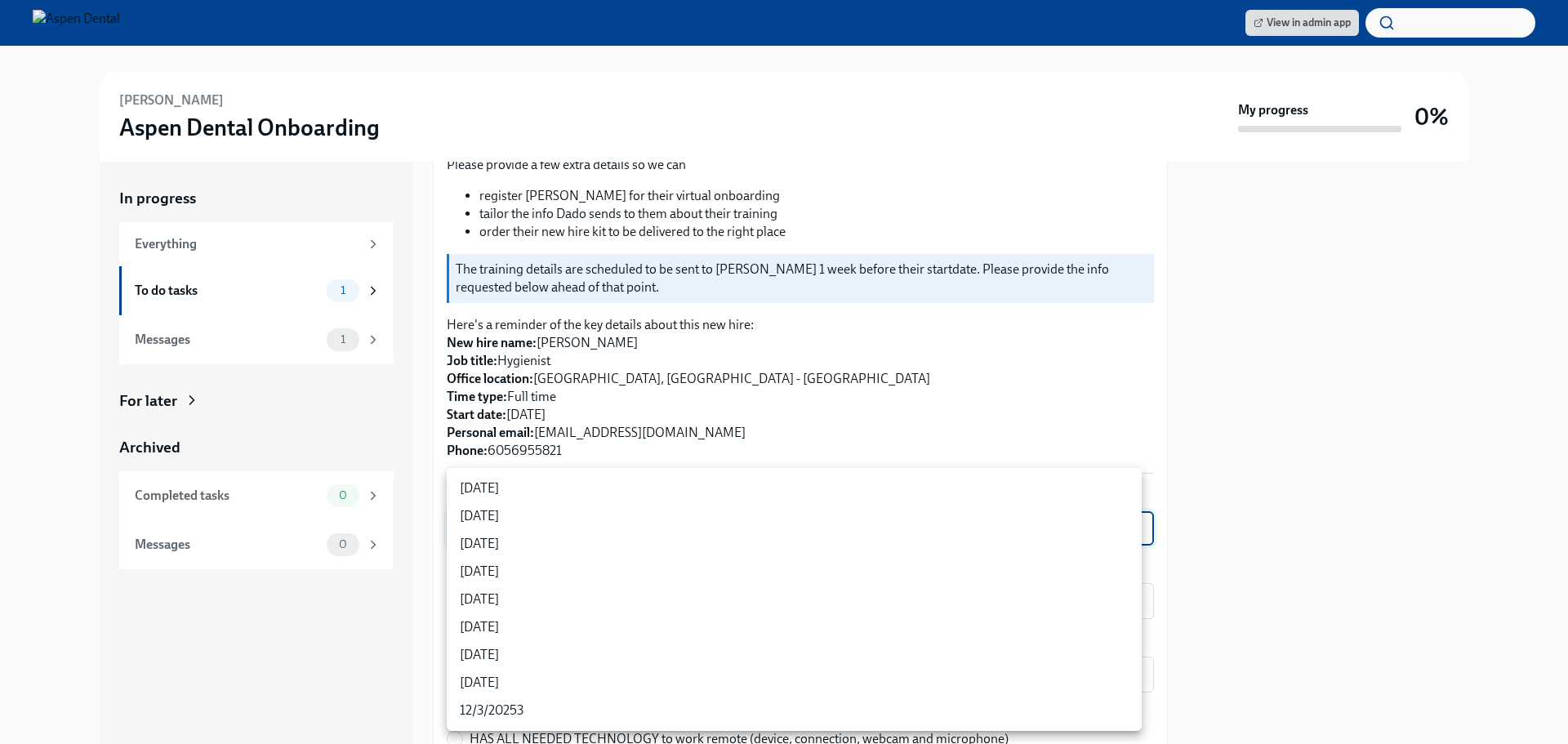 click on "[DATE]" at bounding box center [794, 544] 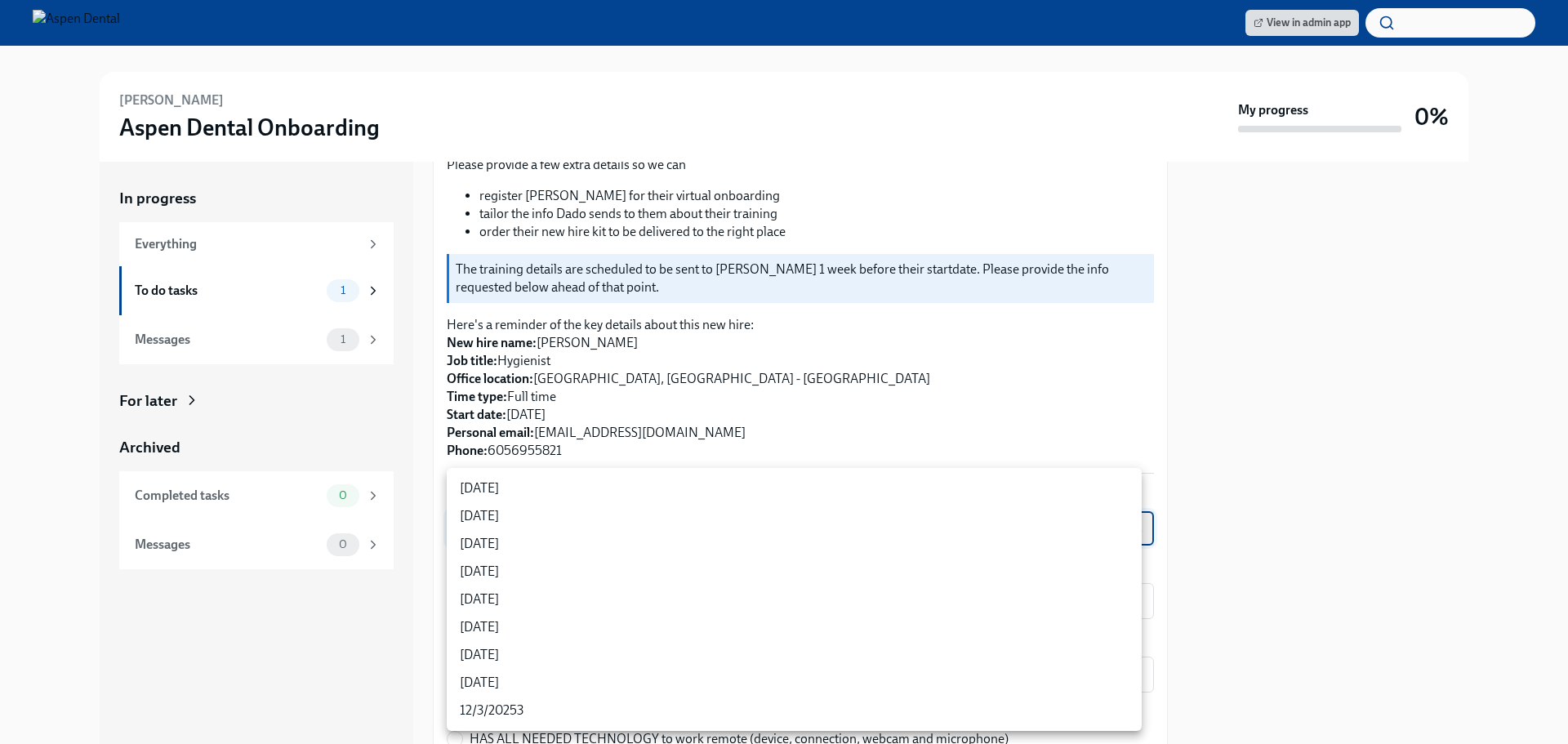 type on "sH0Qd4ANU" 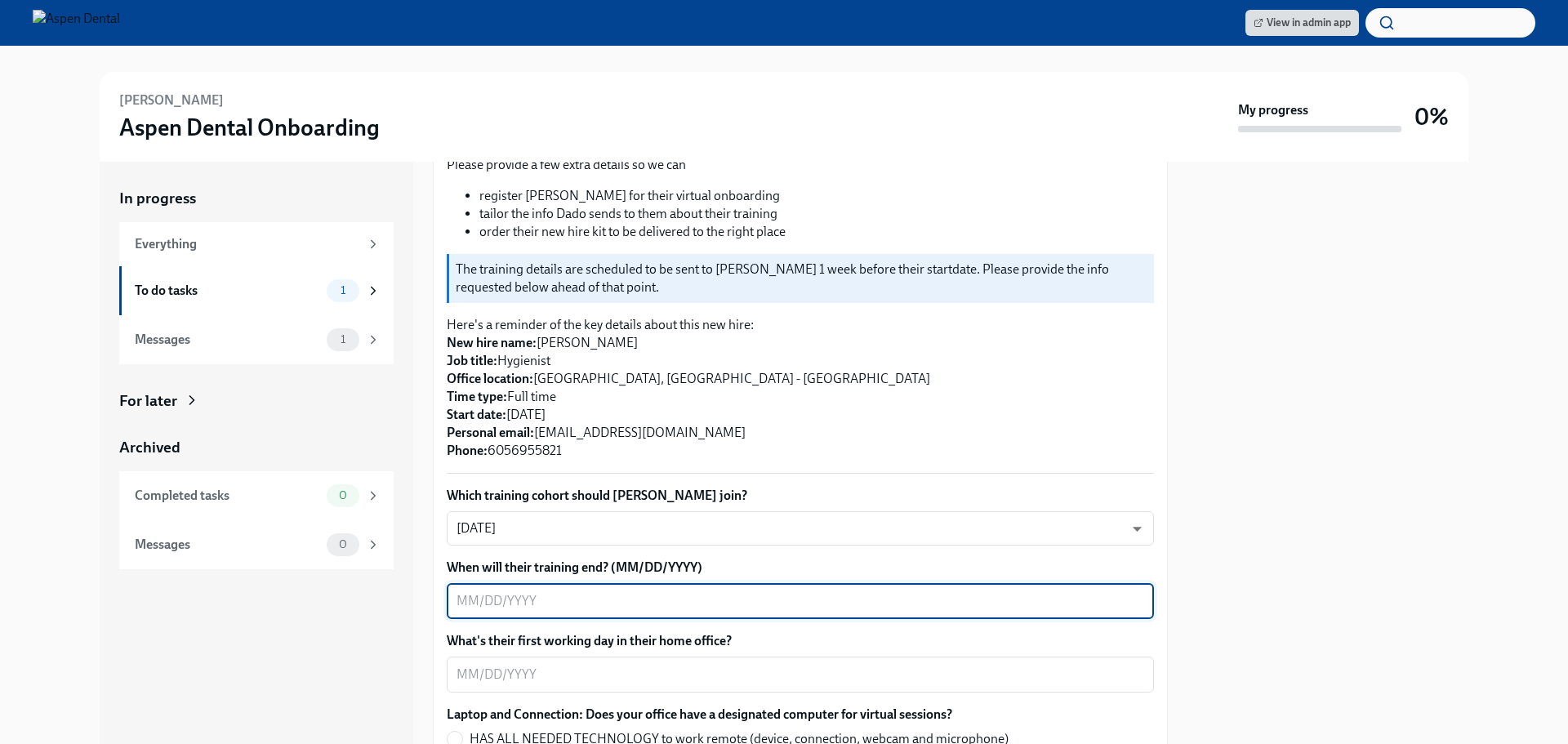 click on "When will their training end? (MM/DD/YYYY)" at bounding box center [800, 601] 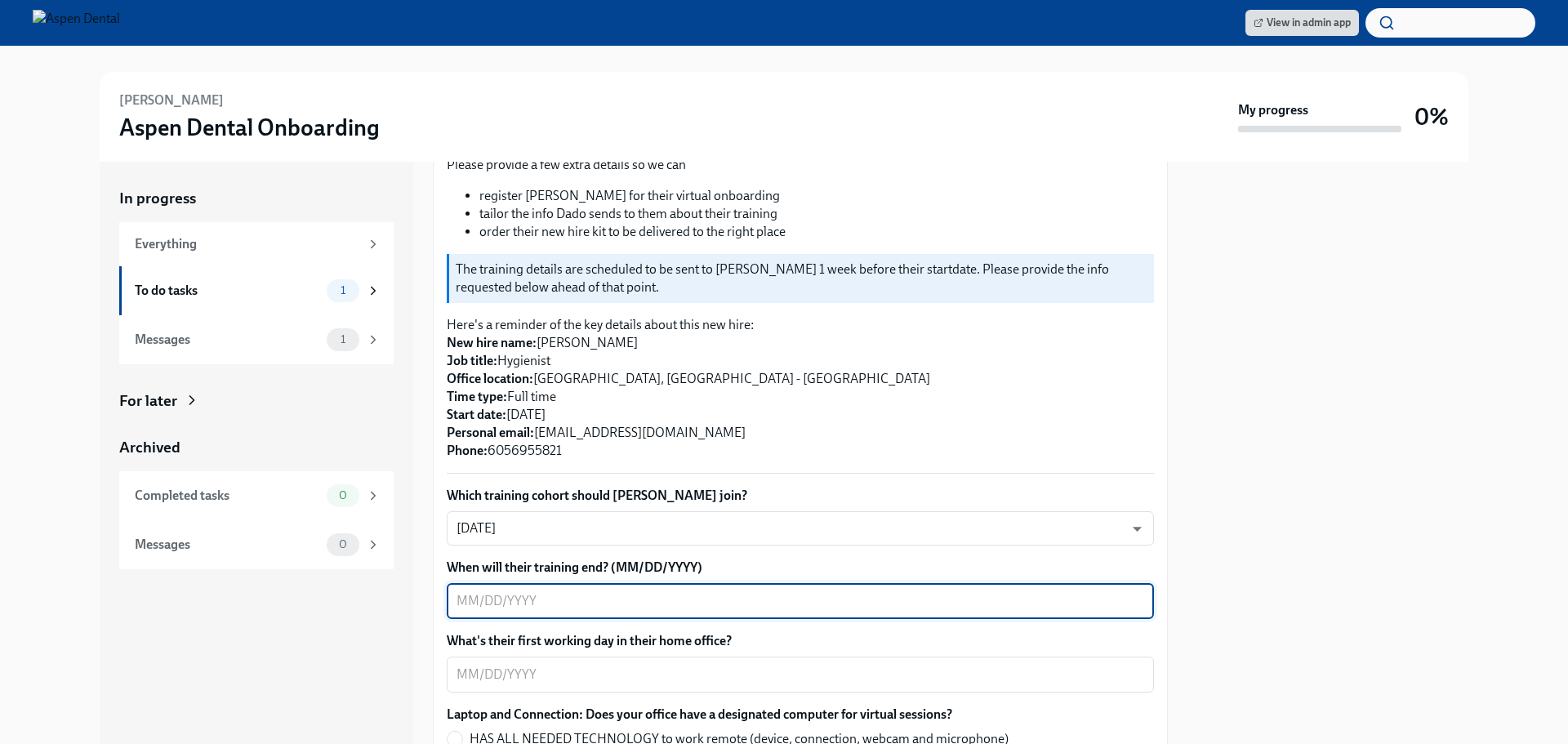 click on "When will their training end? (MM/DD/YYYY)" at bounding box center (800, 601) 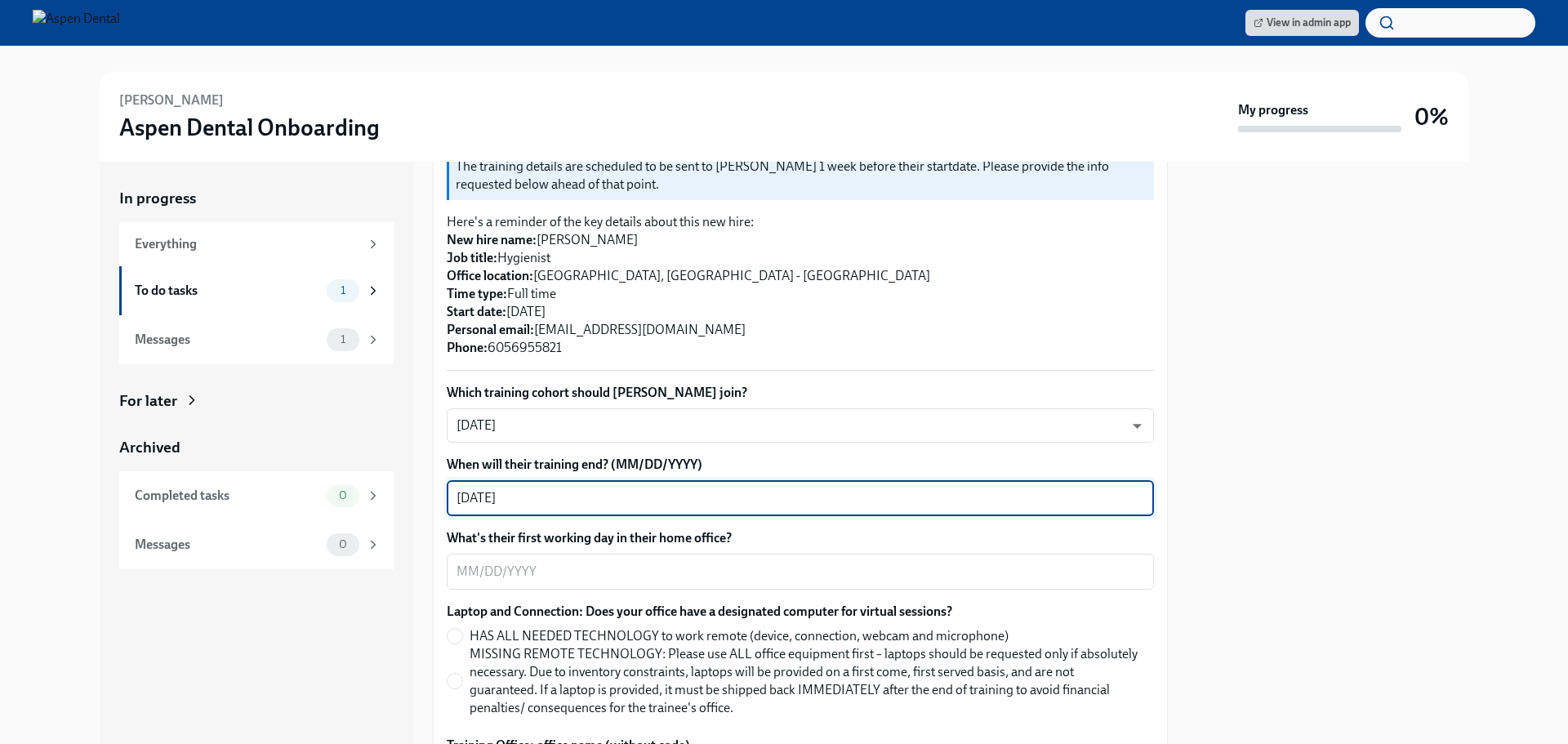 scroll, scrollTop: 408, scrollLeft: 0, axis: vertical 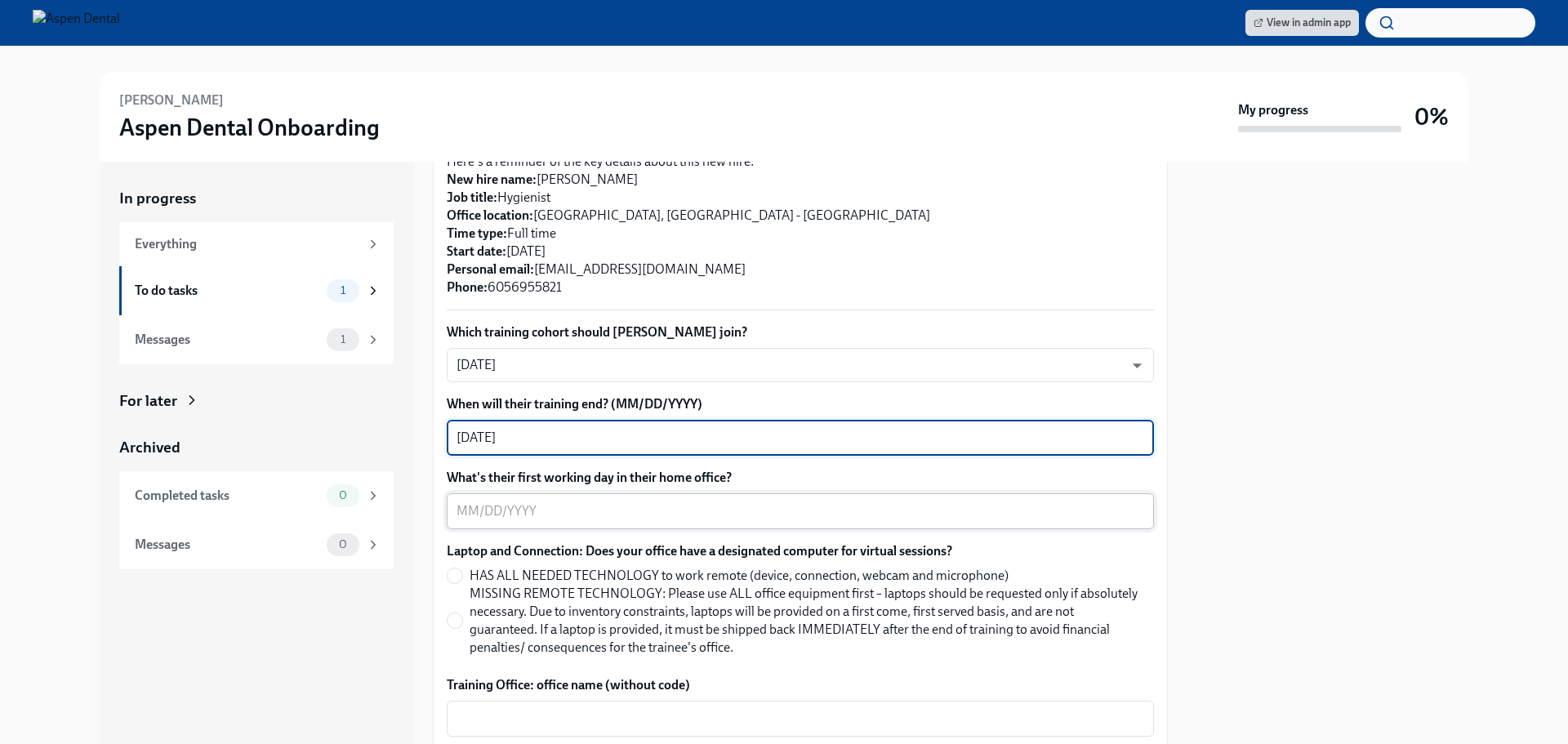 type on "[DATE]" 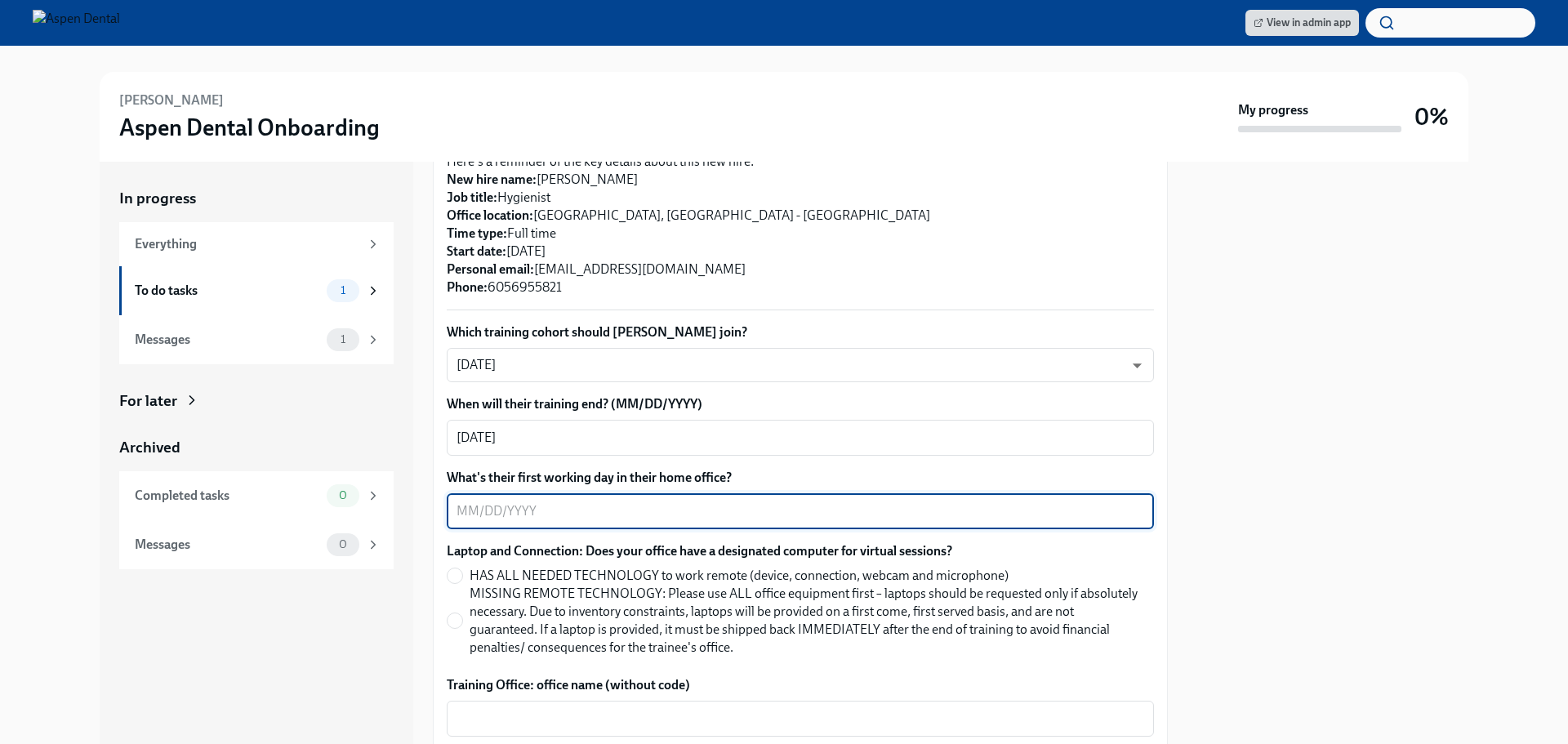 click on "What's their first working day in their home office?" at bounding box center [800, 511] 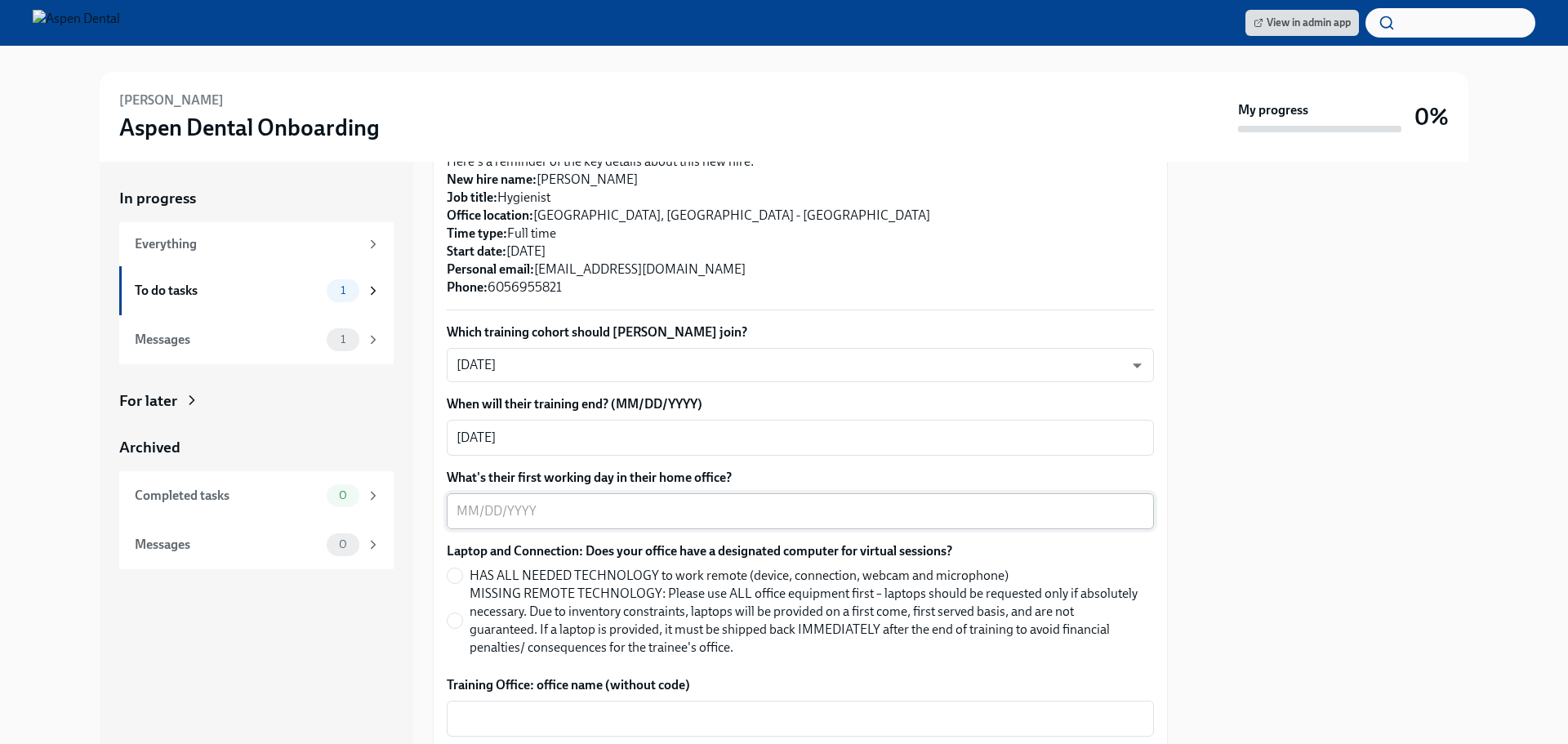 drag, startPoint x: 465, startPoint y: 493, endPoint x: 475, endPoint y: 483, distance: 14.142136 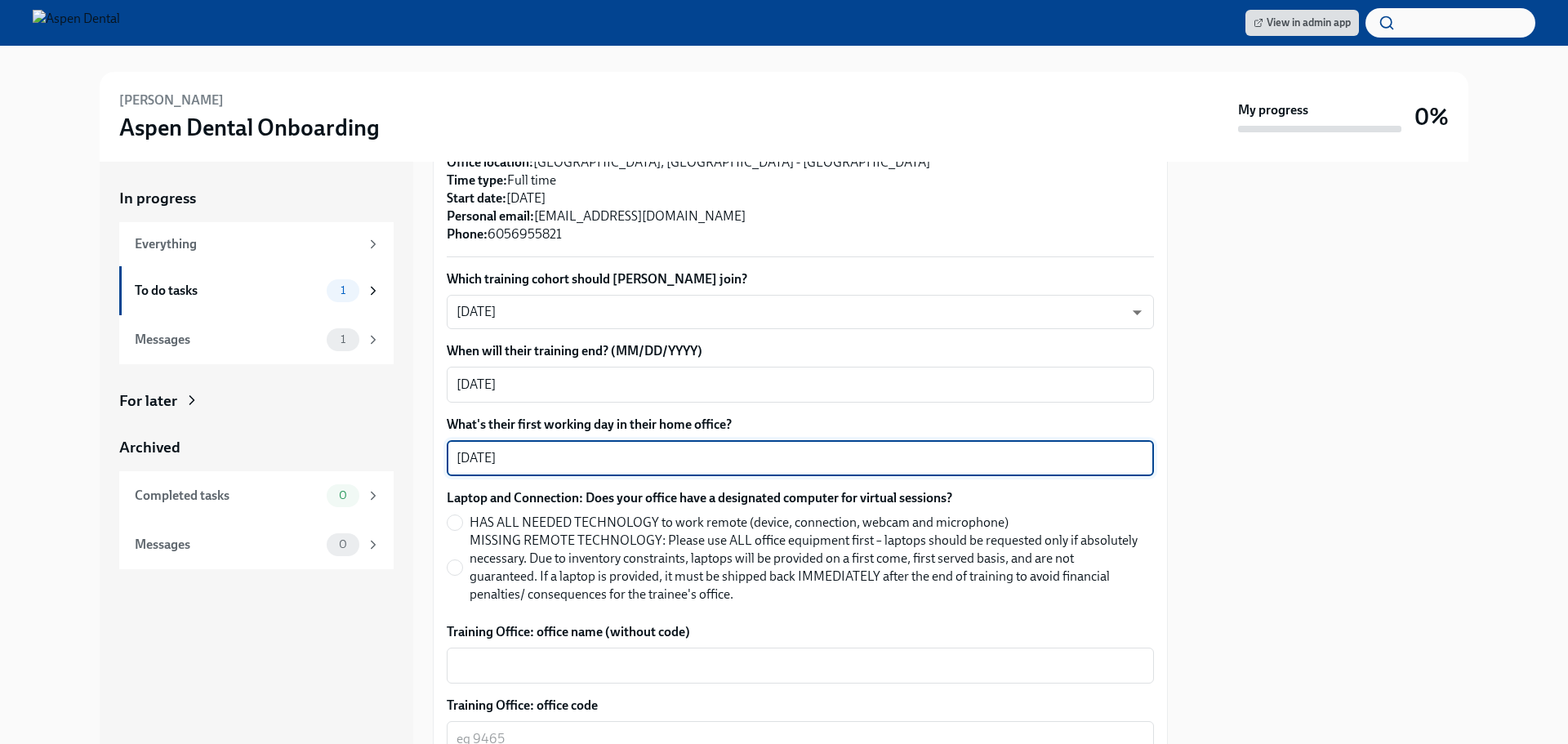 scroll, scrollTop: 490, scrollLeft: 0, axis: vertical 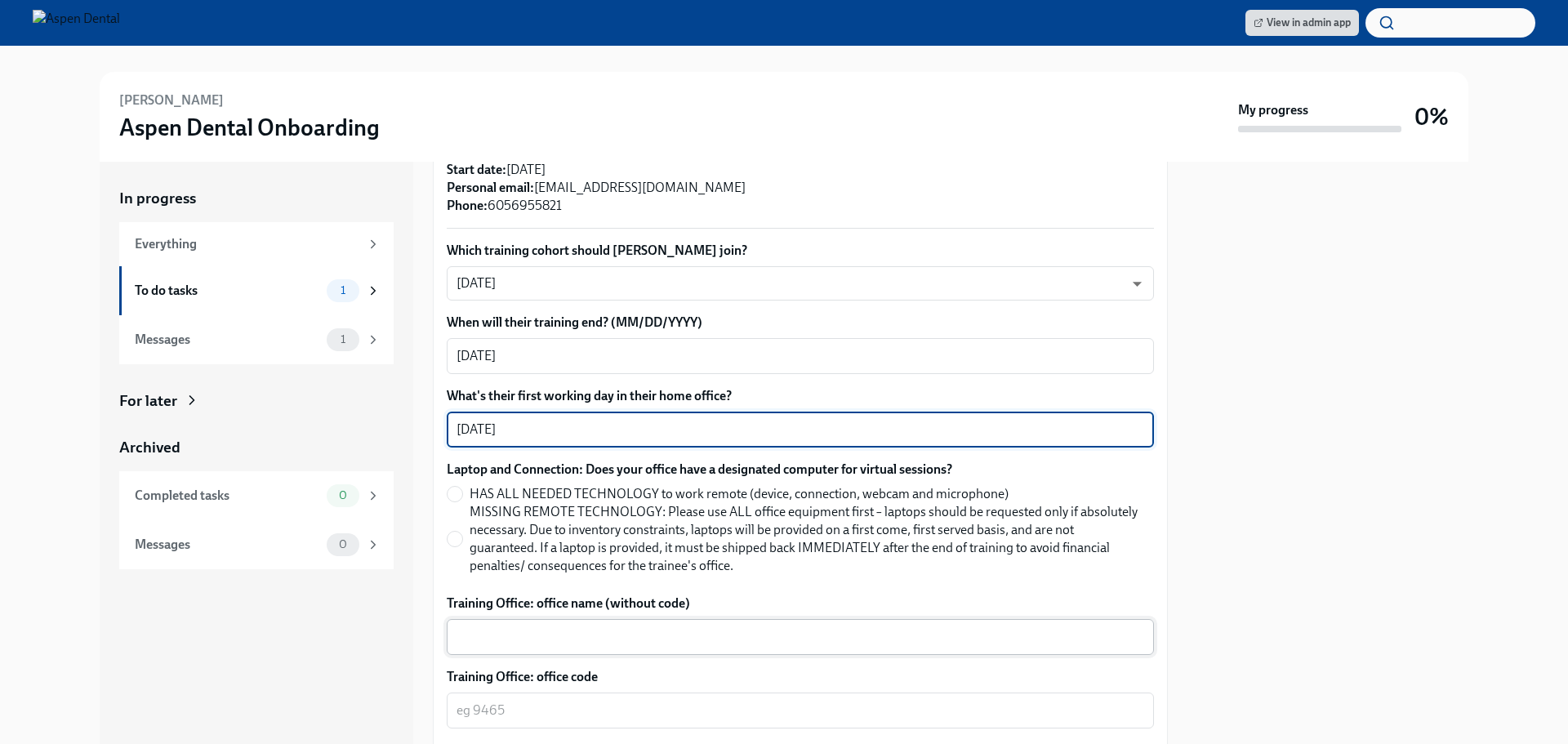 type on "[DATE]" 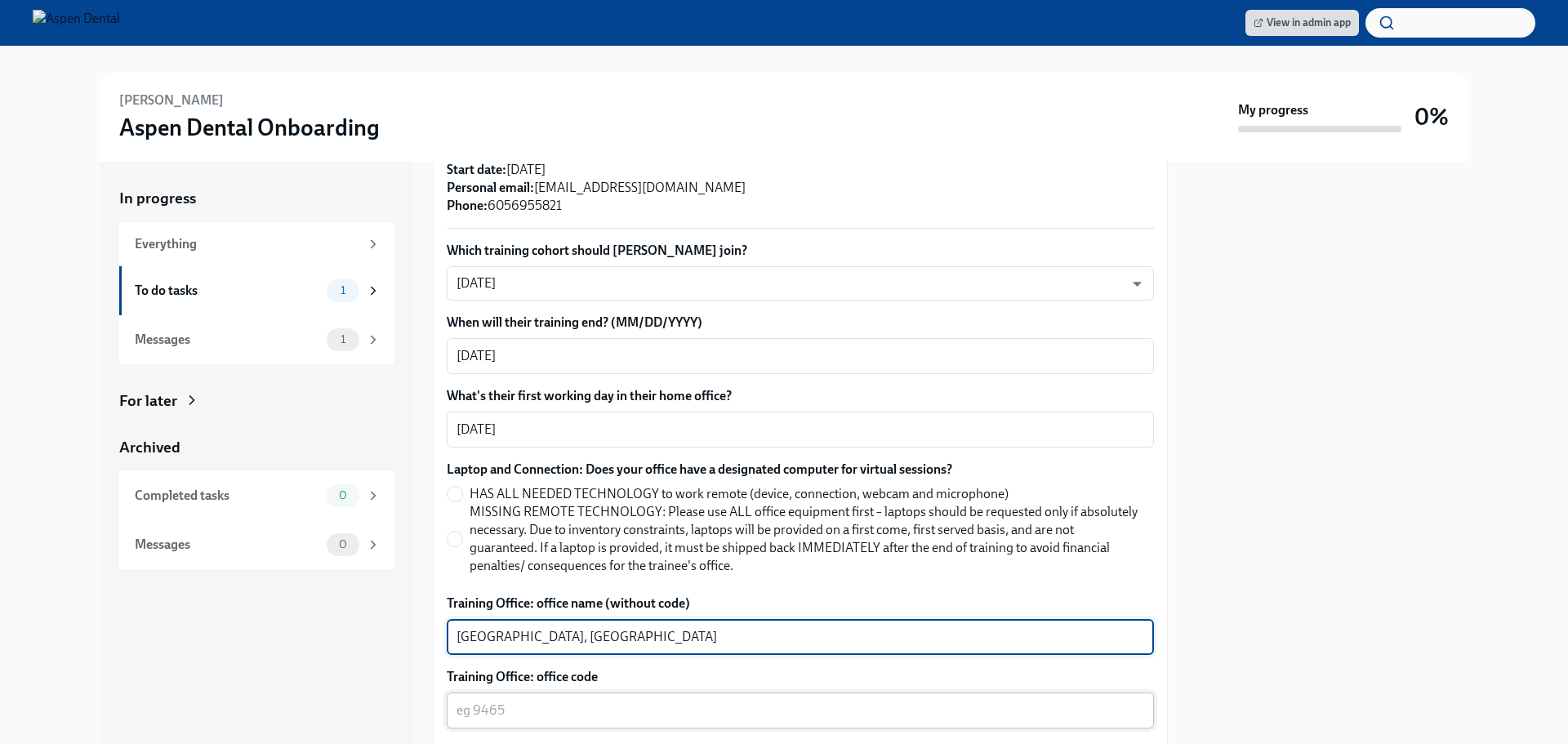 type on "[GEOGRAPHIC_DATA], [GEOGRAPHIC_DATA]" 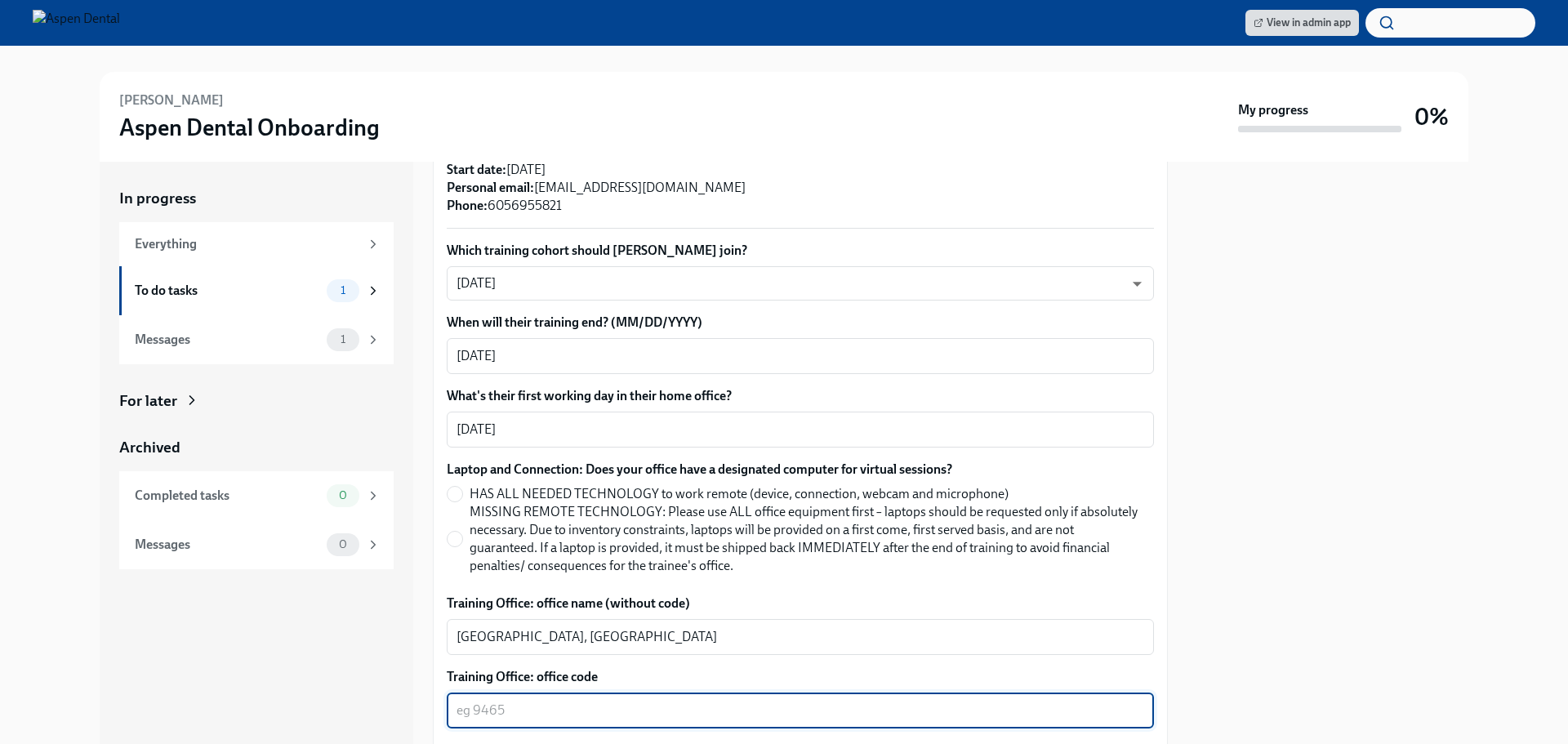 click on "Training Office: office code" at bounding box center [800, 711] 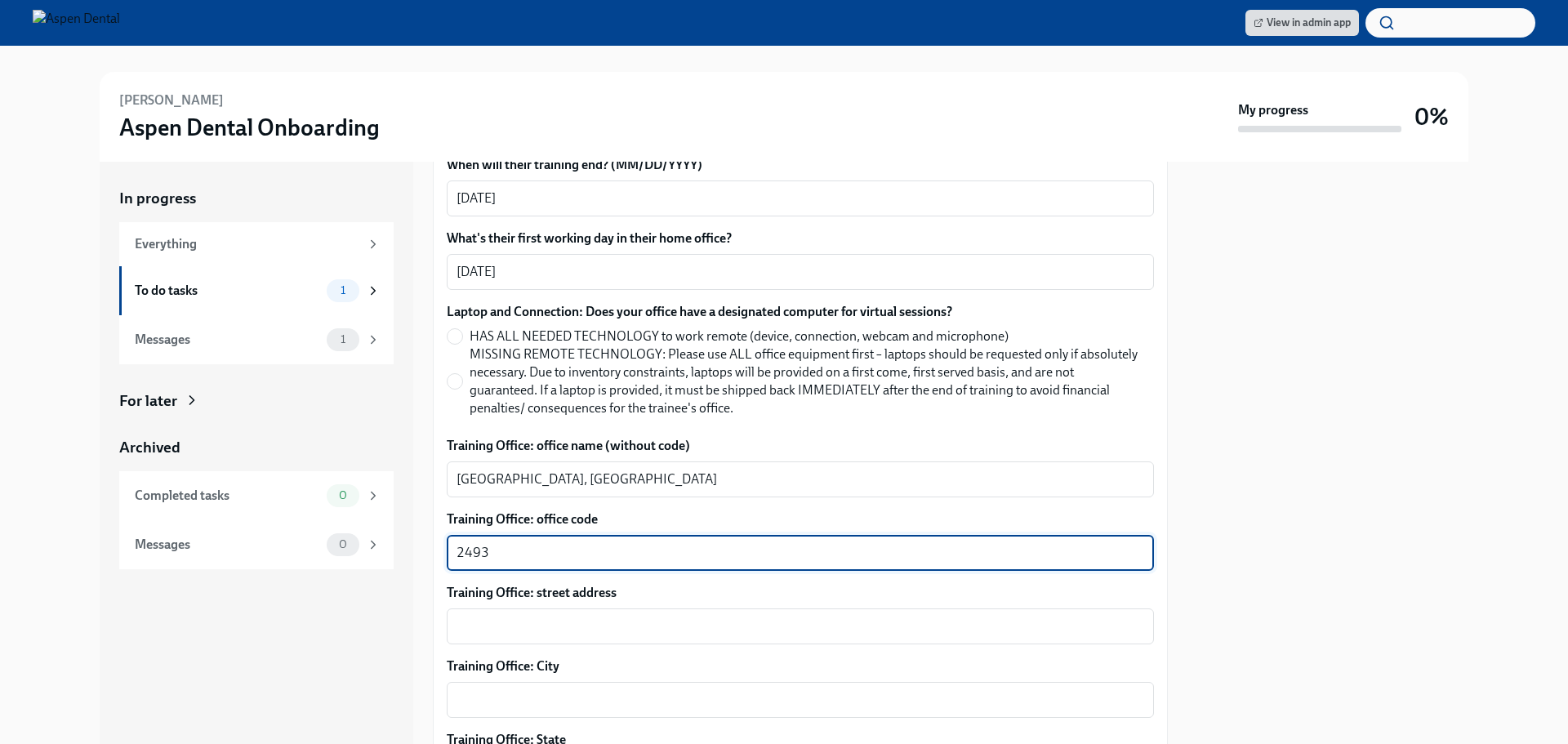 scroll, scrollTop: 653, scrollLeft: 0, axis: vertical 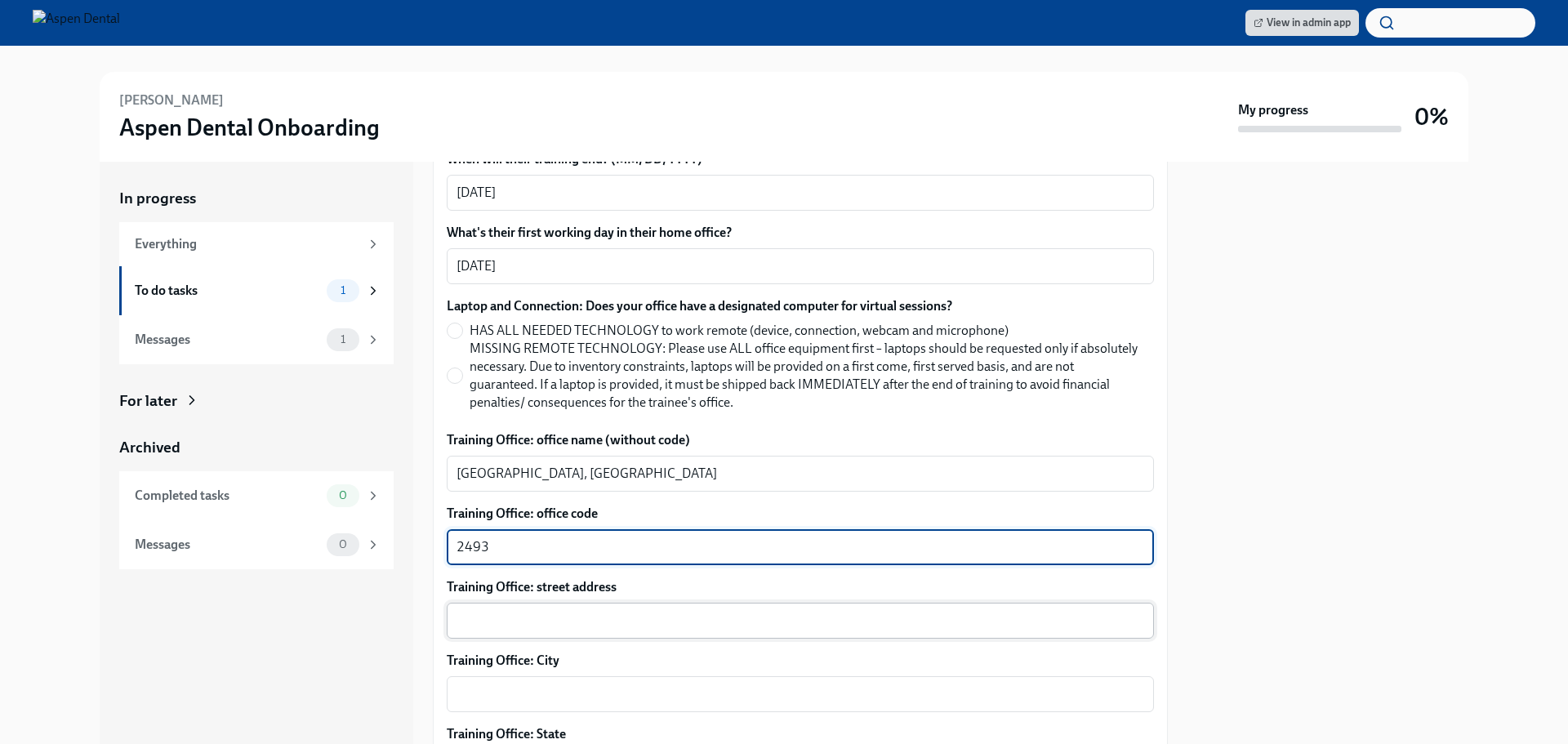 type on "2493" 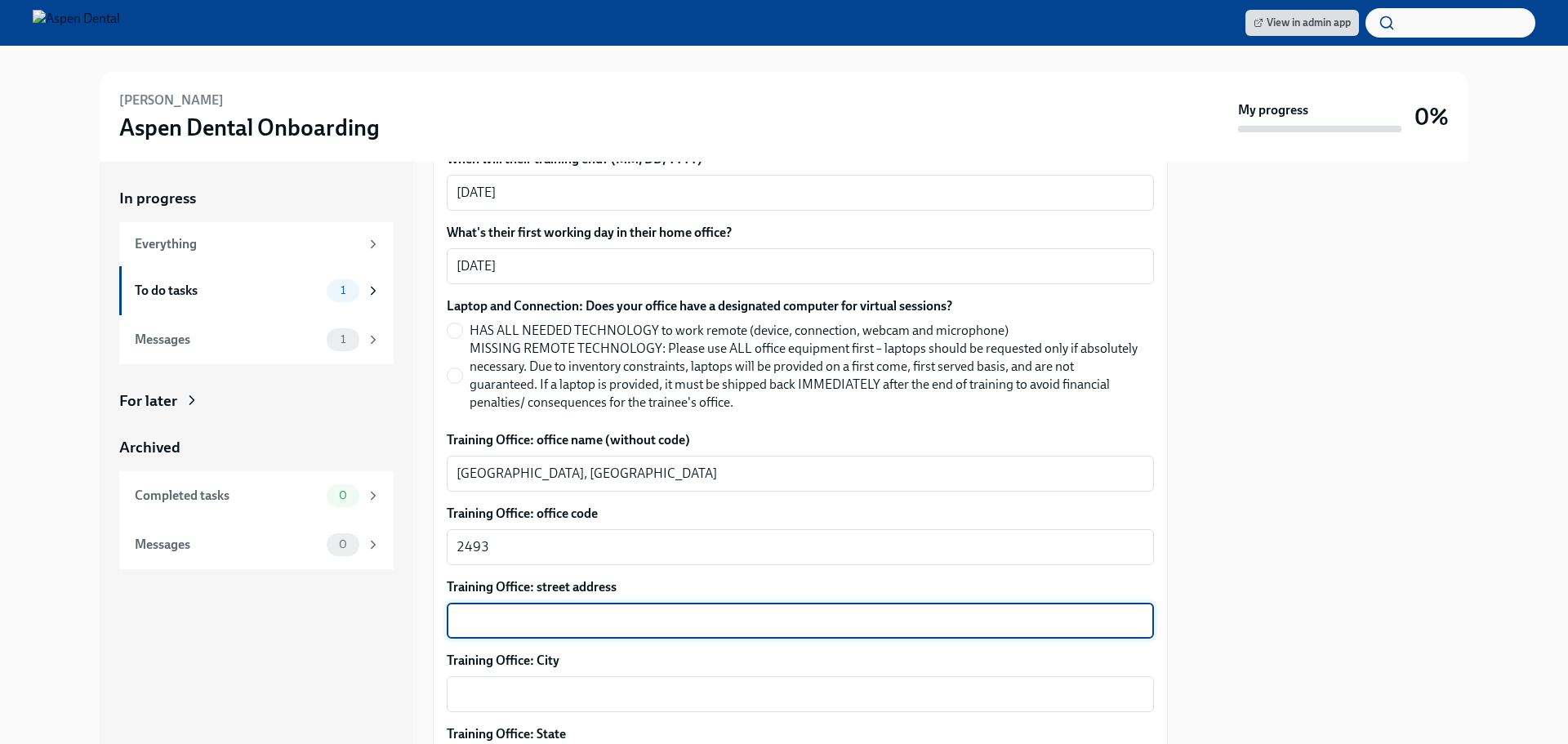 click on "Training Office: street address" at bounding box center (800, 621) 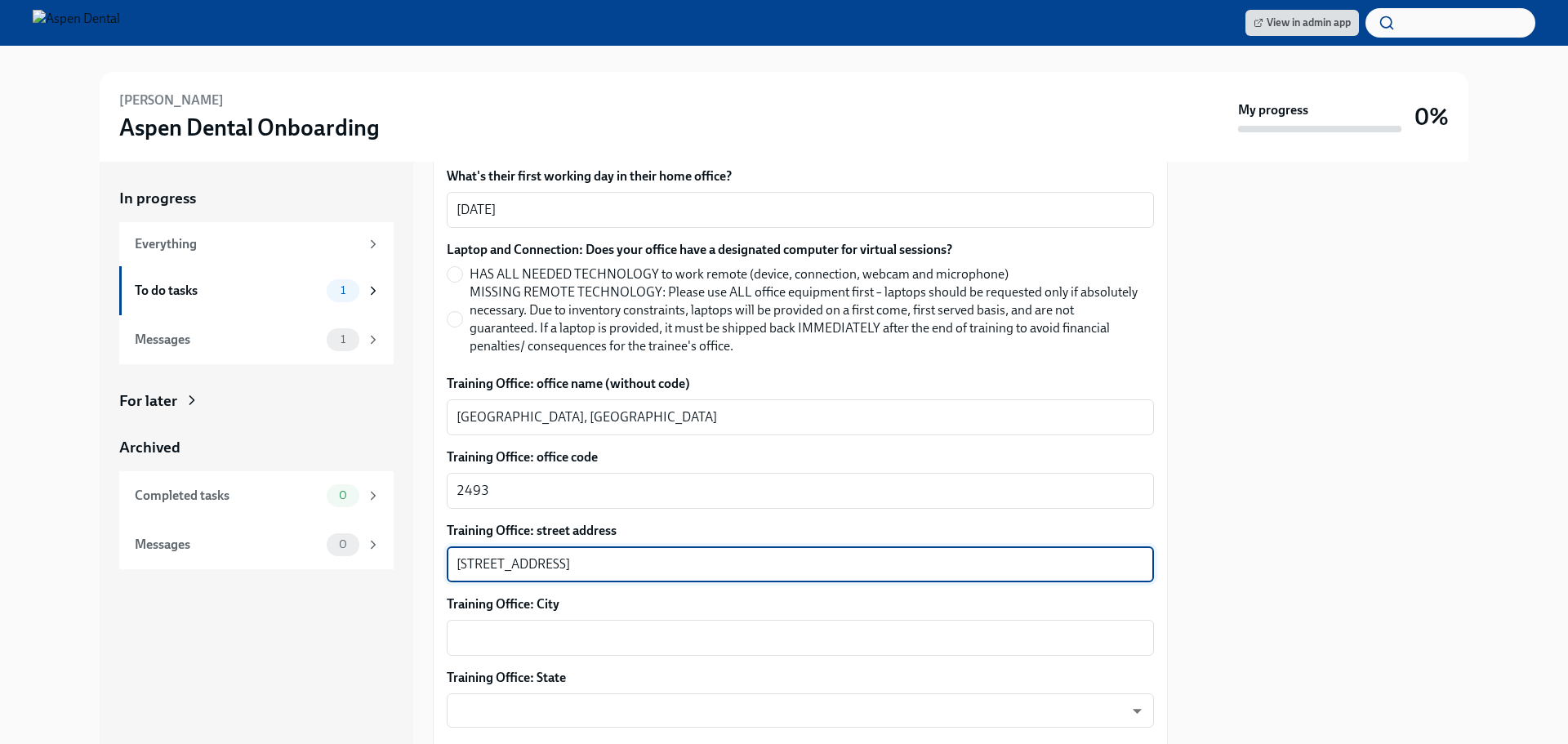 scroll, scrollTop: 735, scrollLeft: 0, axis: vertical 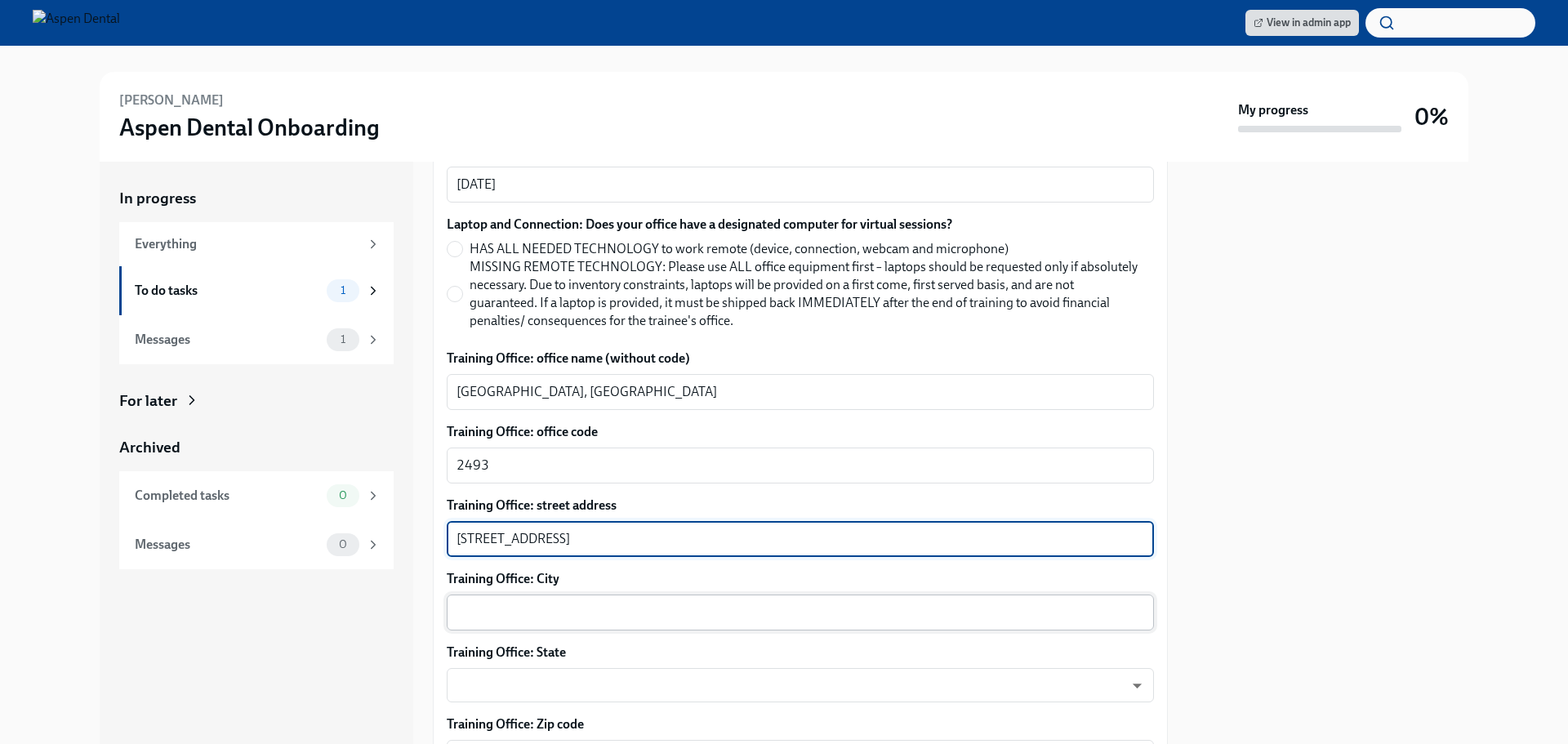 type on "[STREET_ADDRESS]" 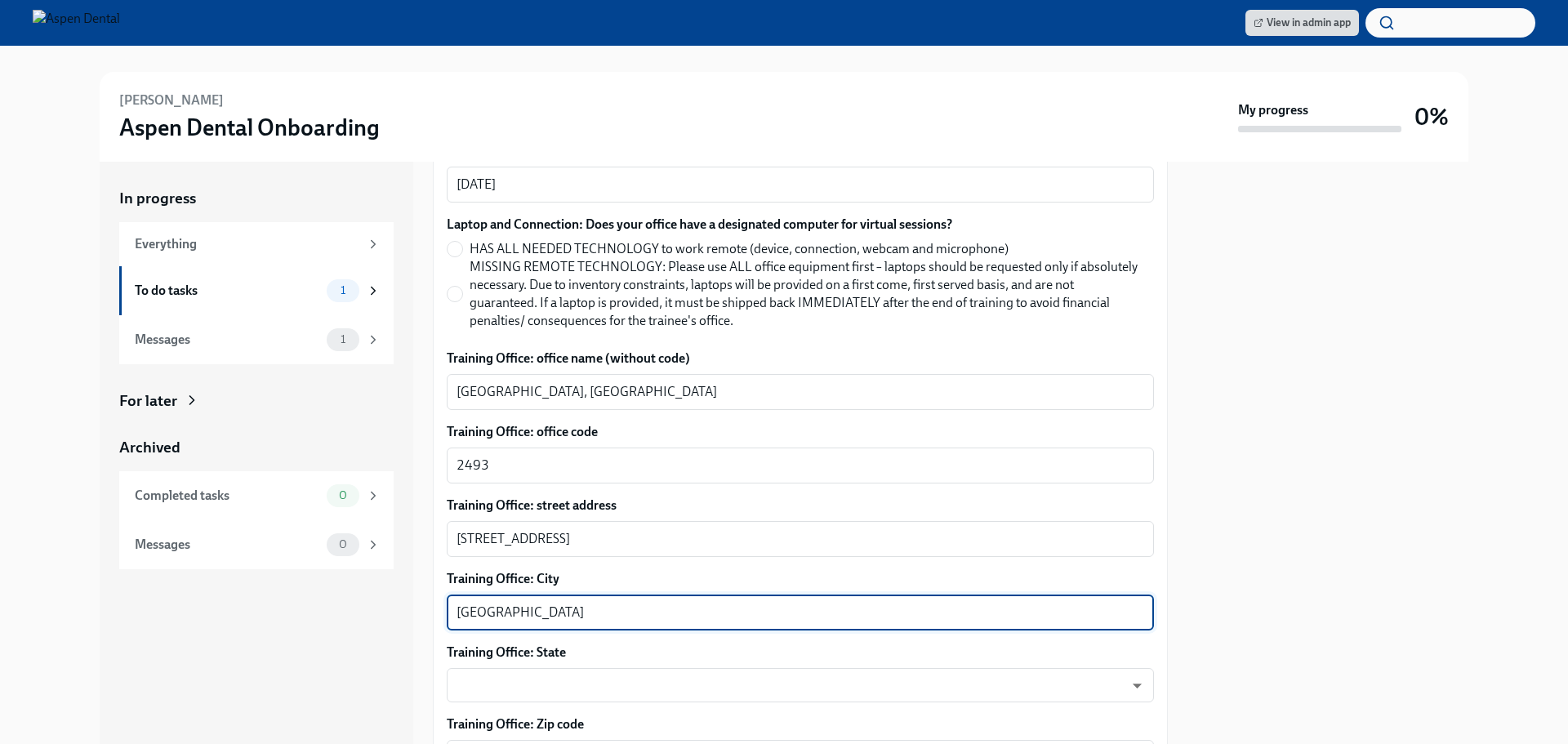type on "[GEOGRAPHIC_DATA]" 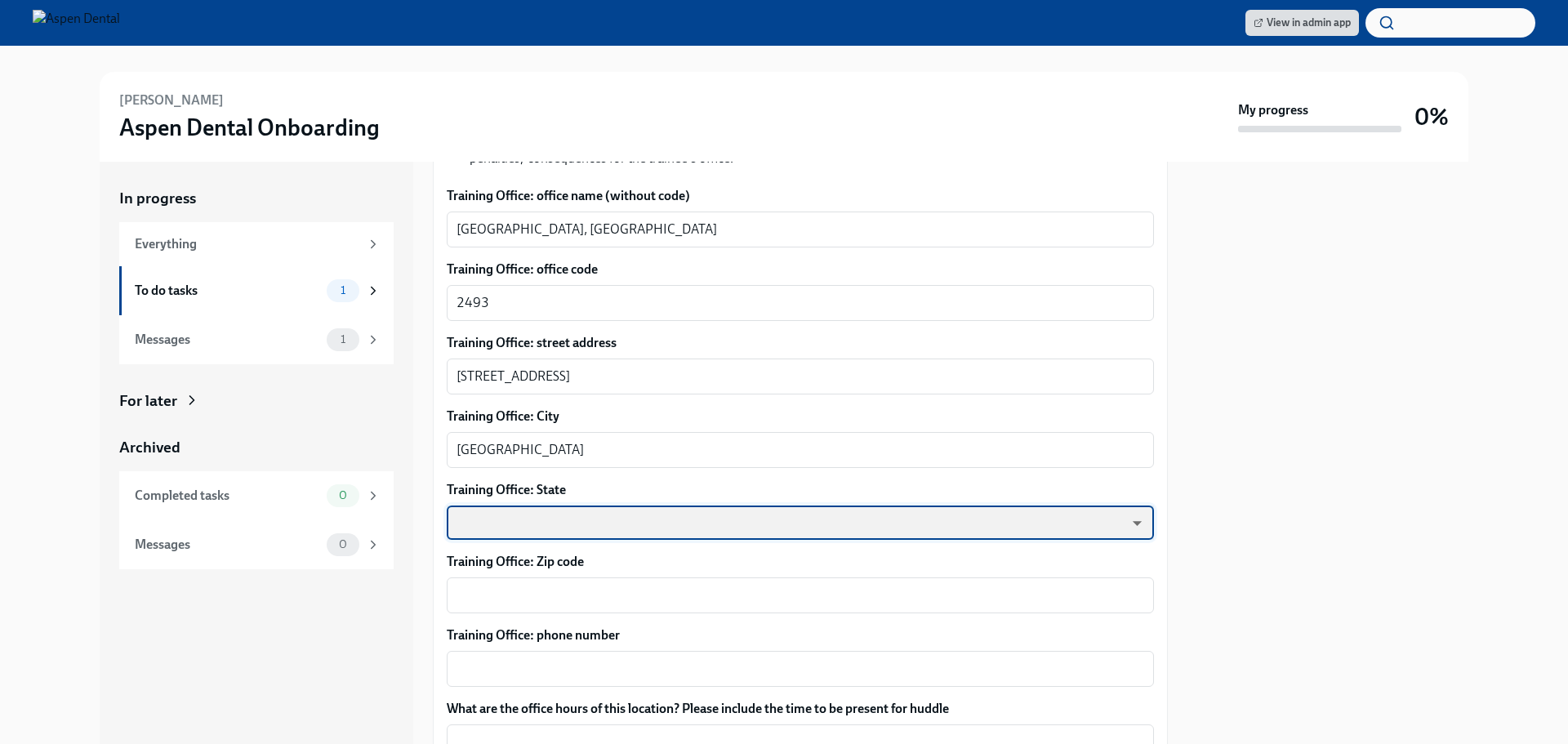 scroll, scrollTop: 898, scrollLeft: 0, axis: vertical 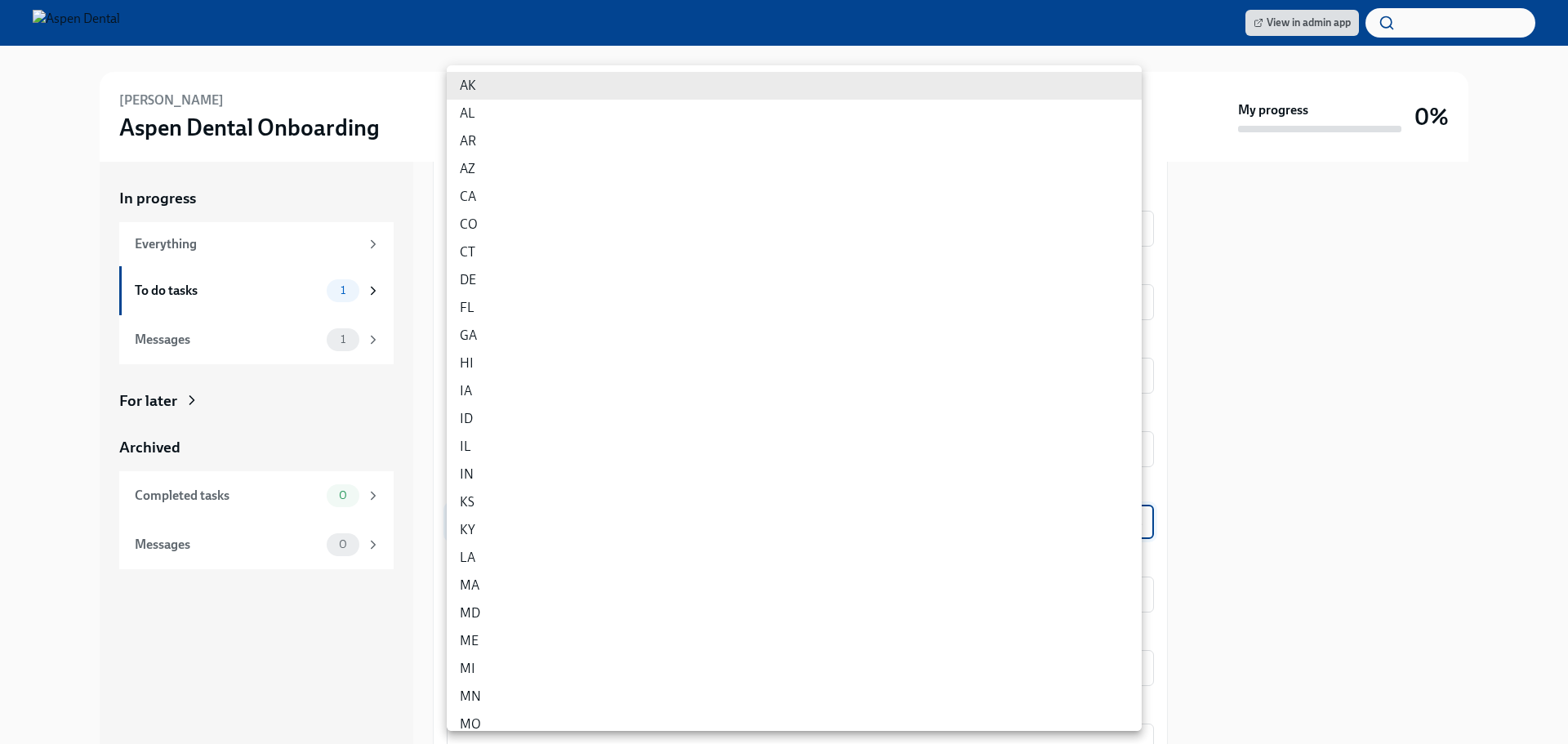 click on "View in admin app [PERSON_NAME] Dental Onboarding My progress 0% In progress Everything To do tasks 1 Messages 1 For later Archived Completed tasks 0 Messages 0 Confirm training details for [PERSON_NAME] To Do Due  [DATE] Preparing for [PERSON_NAME] start ([DATE], [GEOGRAPHIC_DATA], SD - [GEOGRAPHIC_DATA]) Dear [PERSON_NAME],
This is a friendly reminder that [PERSON_NAME] will be starting work shortly as a... Please provide a few extra details so we can
register [PERSON_NAME] for their virtual onboarding
tailor the info Dado sends to them about their training
order their new hire kit to be delivered to the right place
The training details are scheduled to be sent to [PERSON_NAME] 1 week before their startdate. Please provide the info requested below ahead of that point. Here's a reminder of the key details about this new hire:
New hire name:  [PERSON_NAME]
Job title:  Hygienist
Office location:  [STREET_ADDRESS] - Aspen
Time type:  Full time
Start date:  [DATE]" at bounding box center [784, 372] 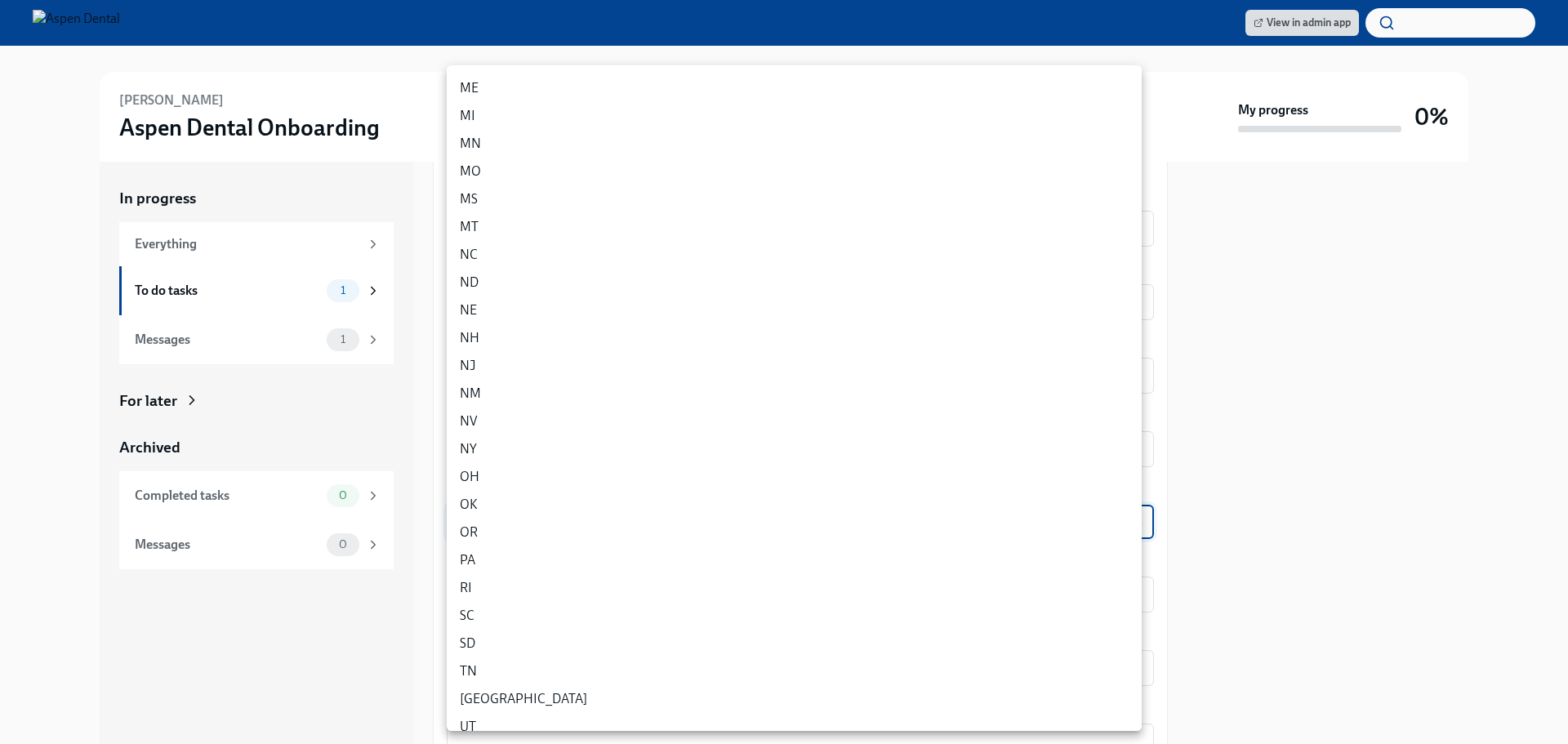 scroll, scrollTop: 736, scrollLeft: 0, axis: vertical 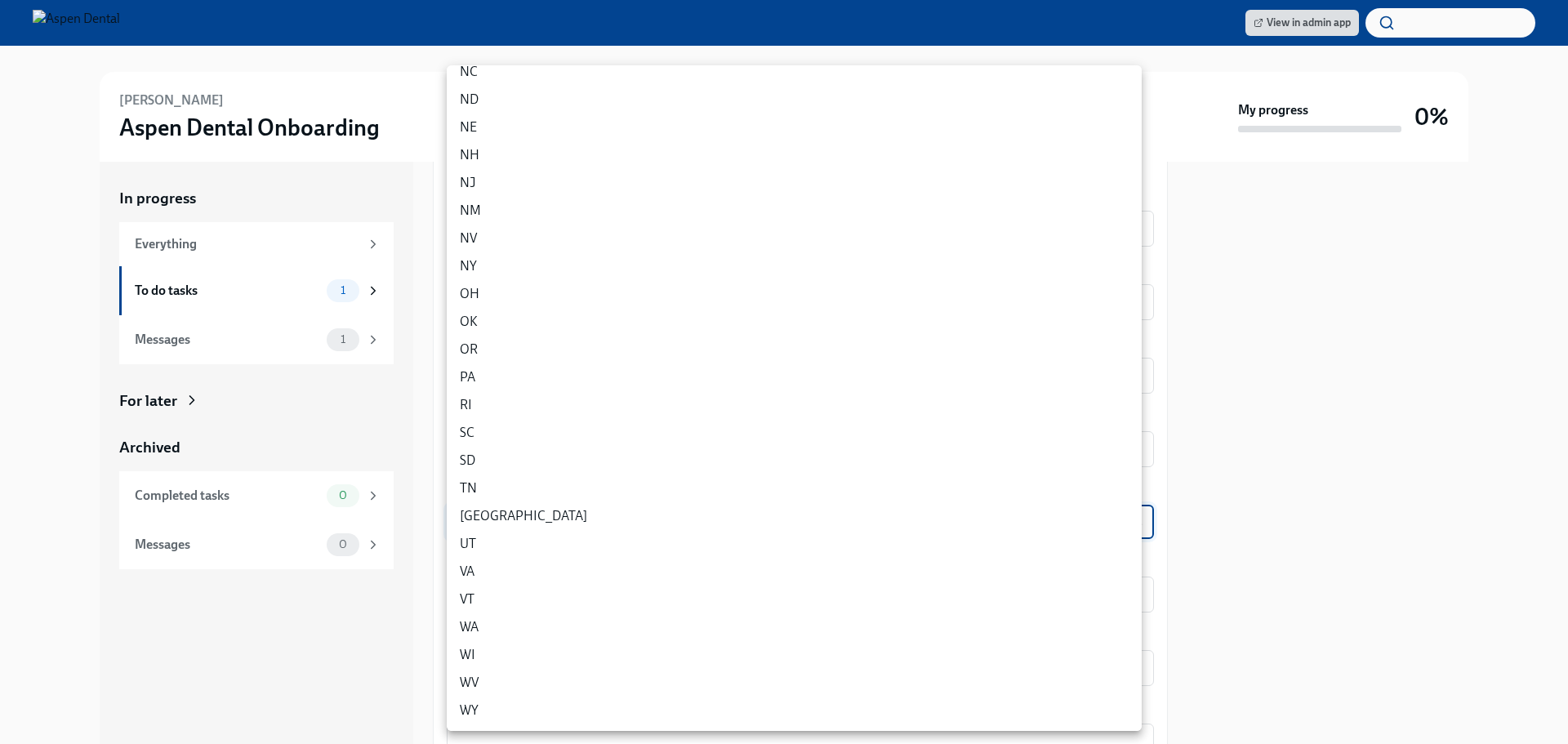 click on "SD" at bounding box center [794, 461] 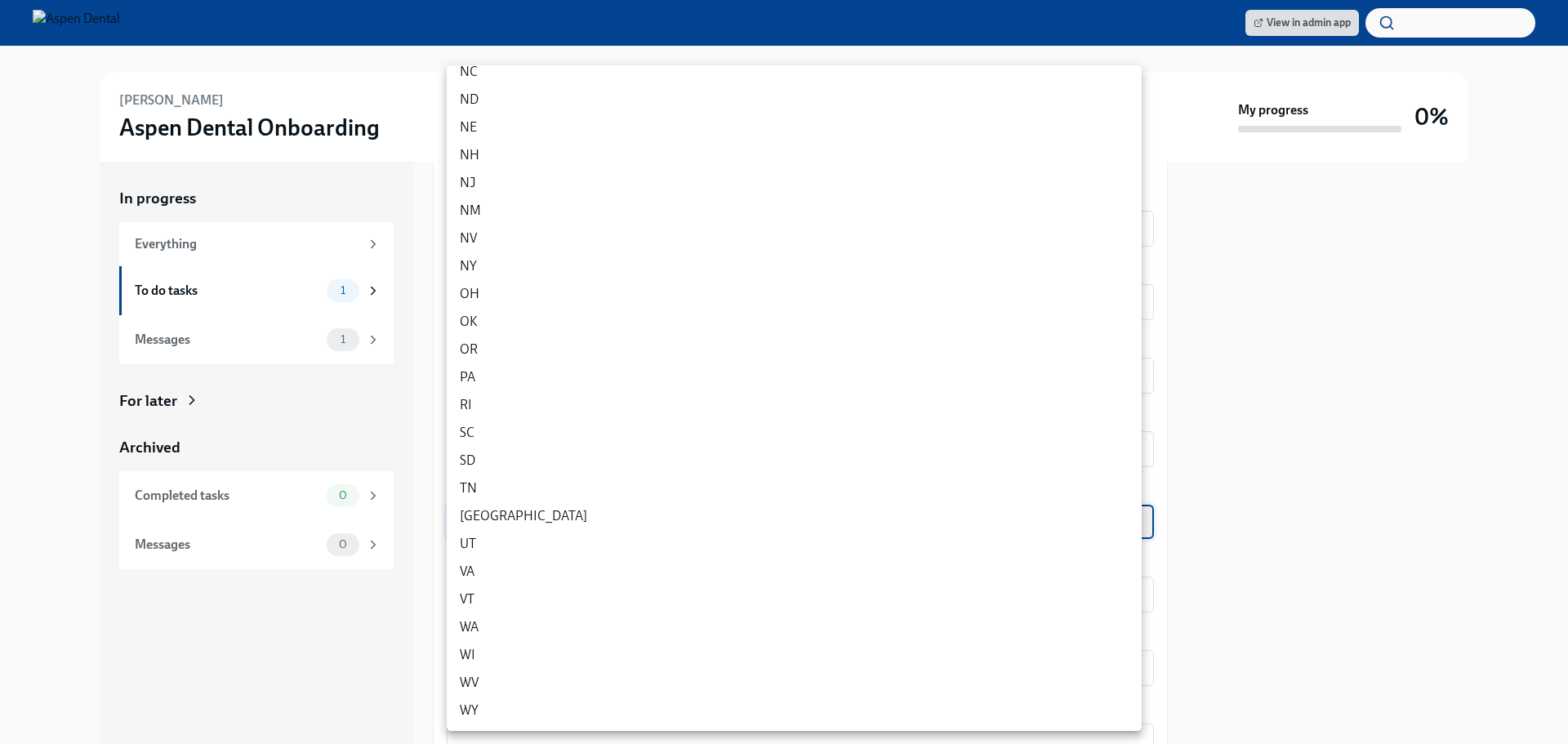 type on "UrbKfbDyF" 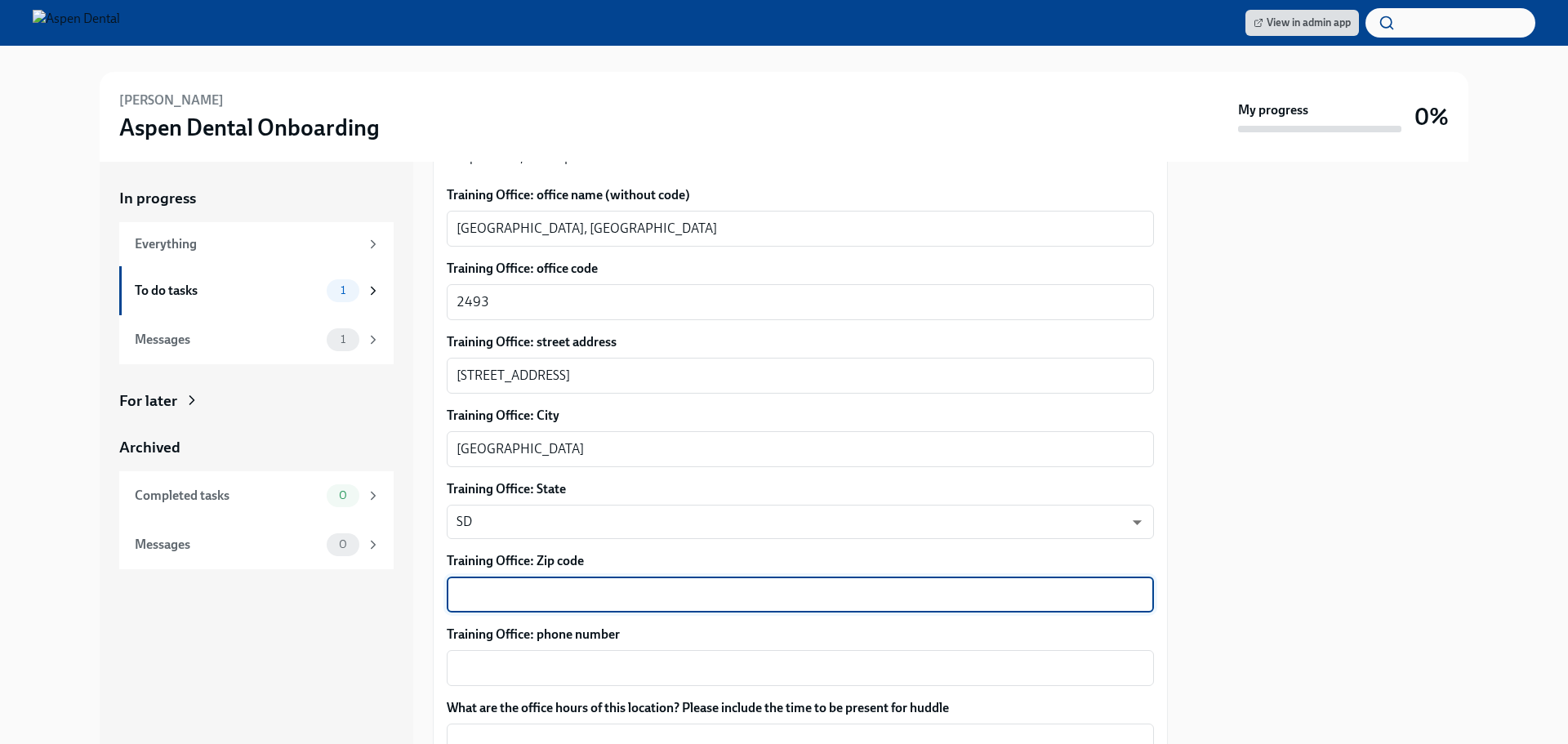 click on "Training Office: Zip code" at bounding box center (800, 595) 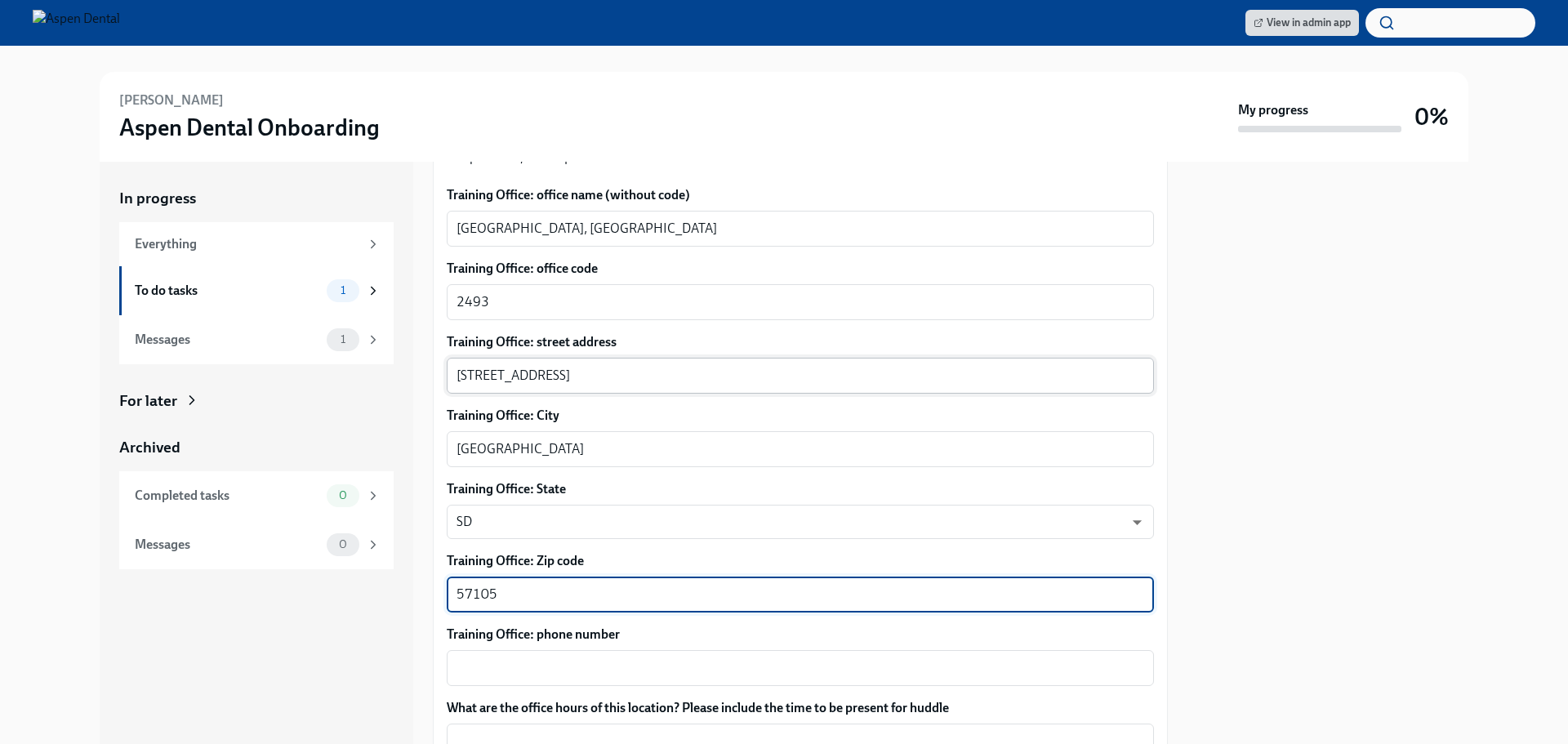 type on "57105" 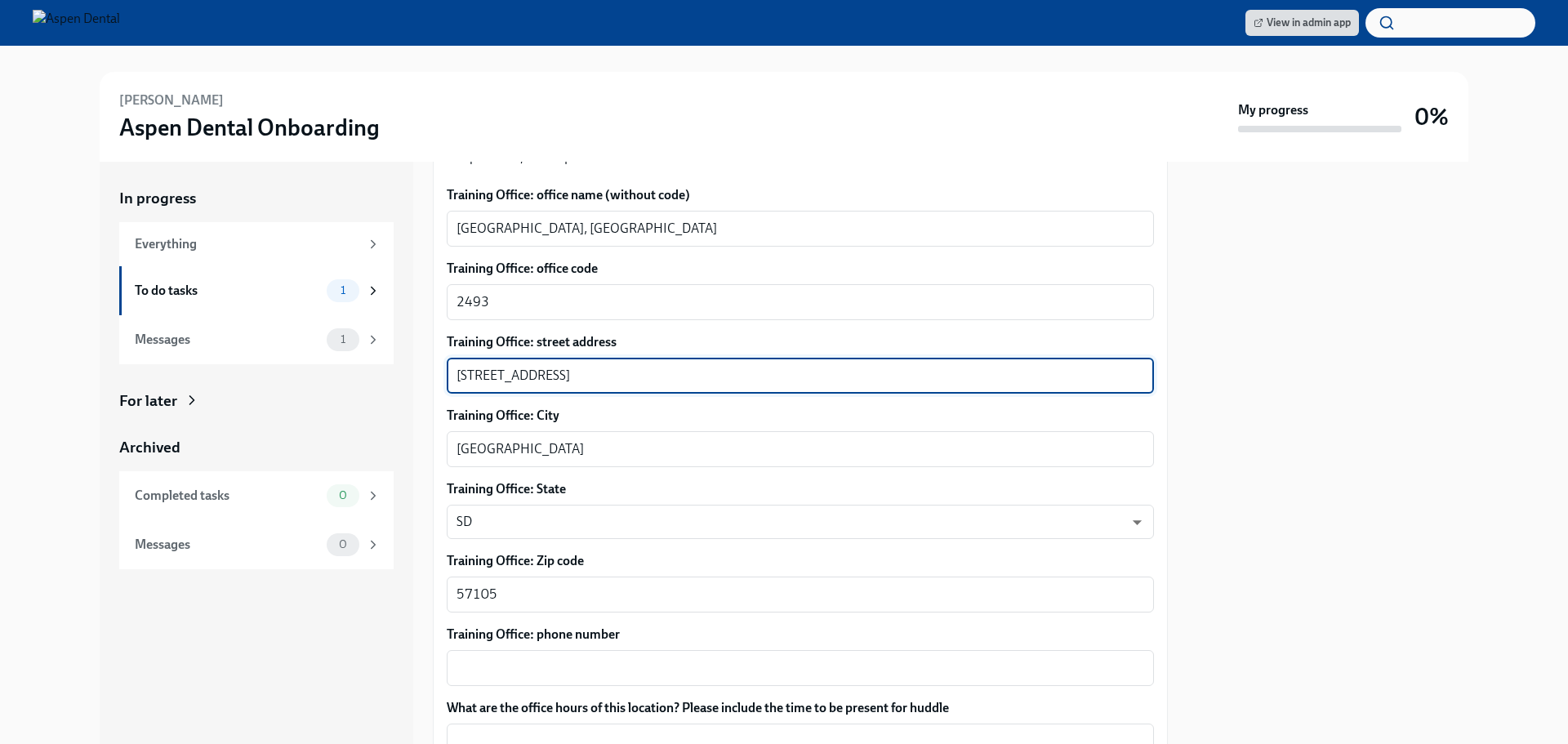 drag, startPoint x: 568, startPoint y: 359, endPoint x: 750, endPoint y: 378, distance: 182.98907 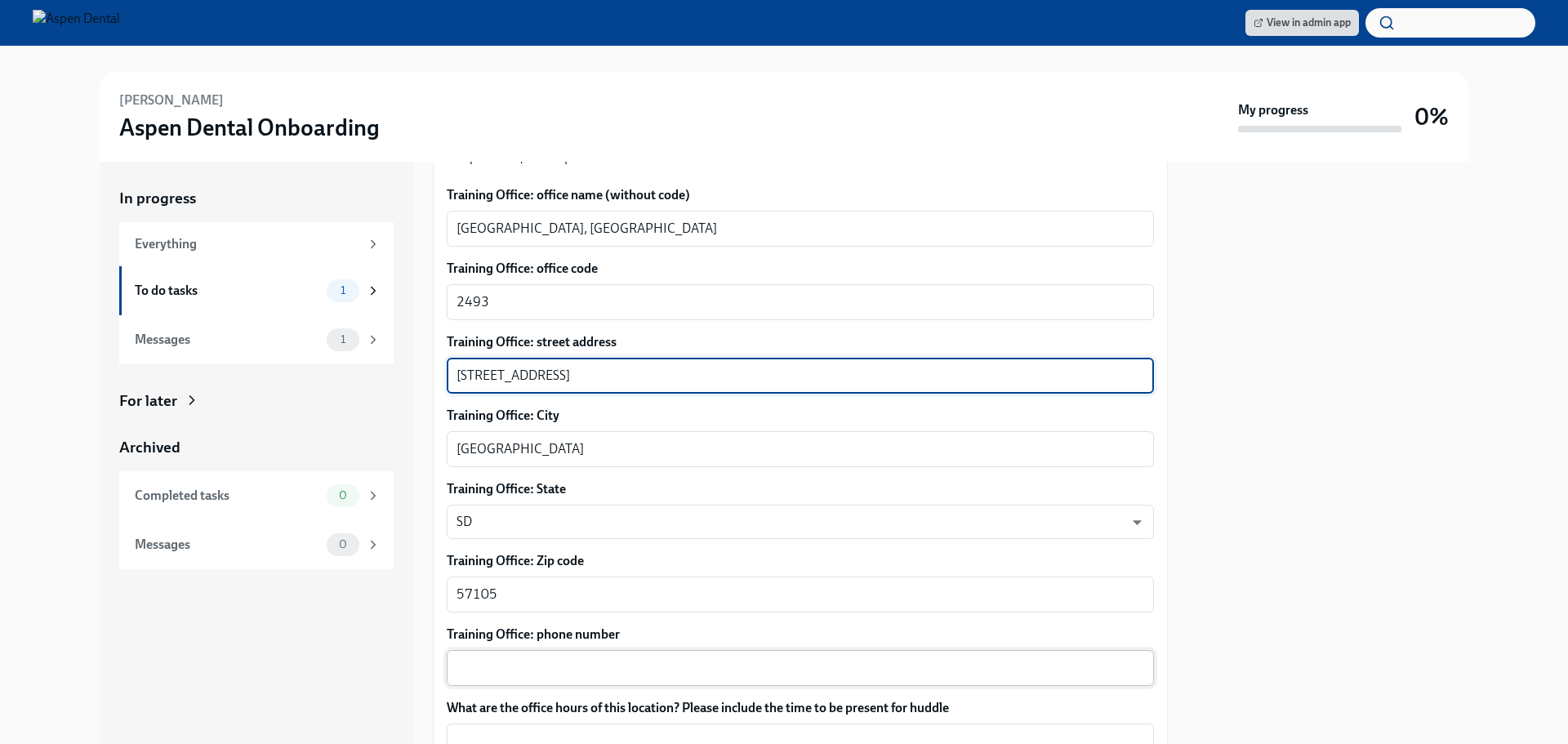 type on "[STREET_ADDRESS]" 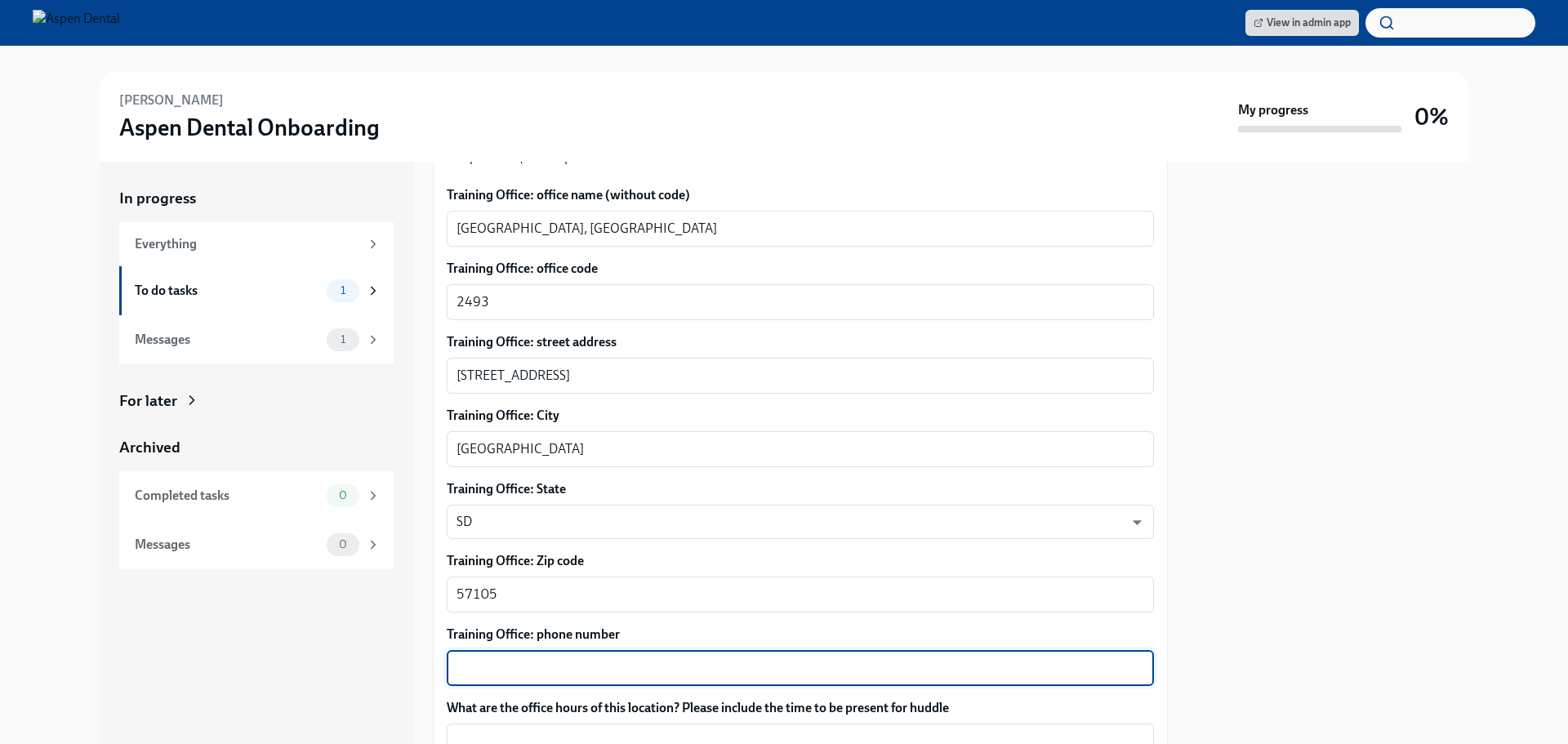 paste on "[PHONE_NUMBER]" 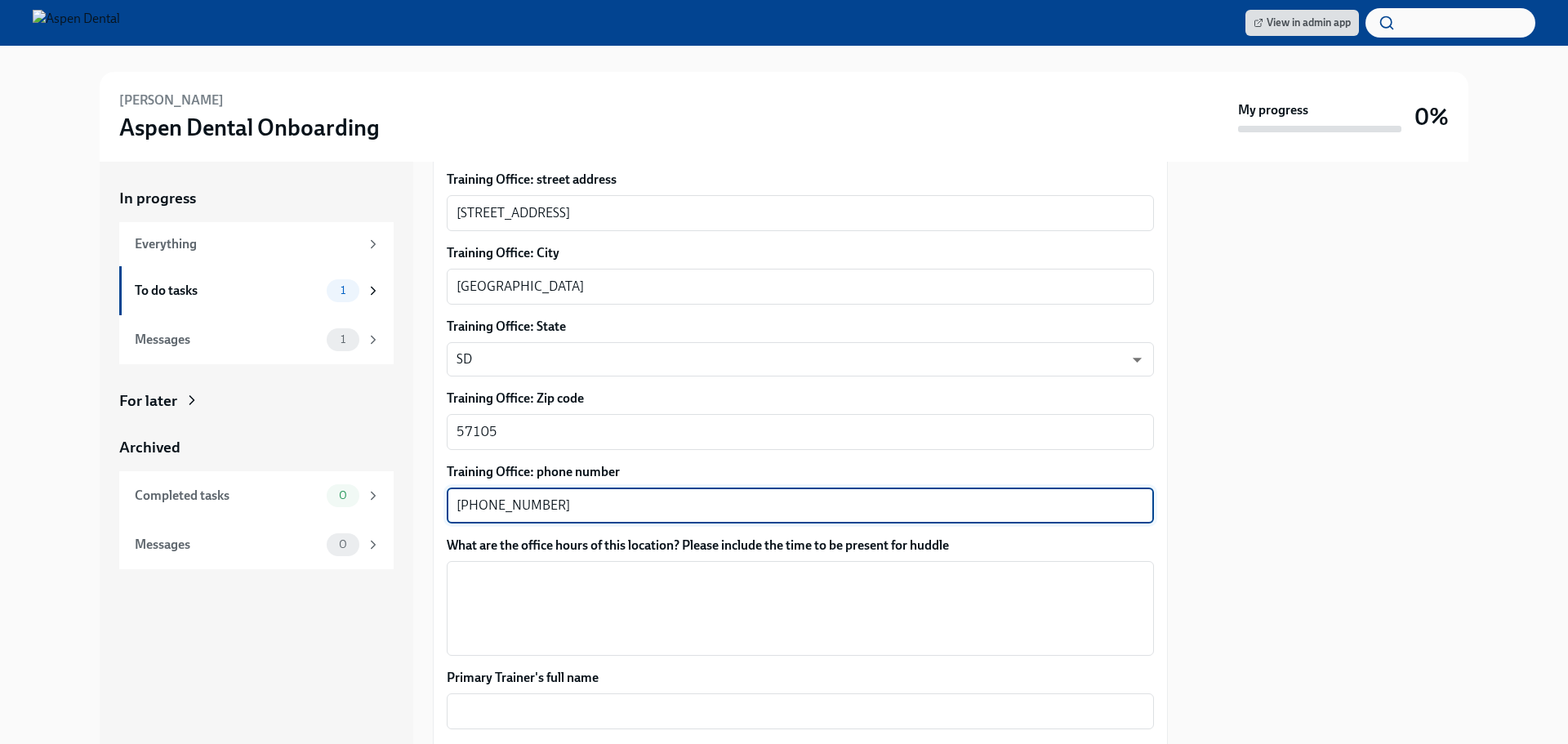 scroll, scrollTop: 1062, scrollLeft: 0, axis: vertical 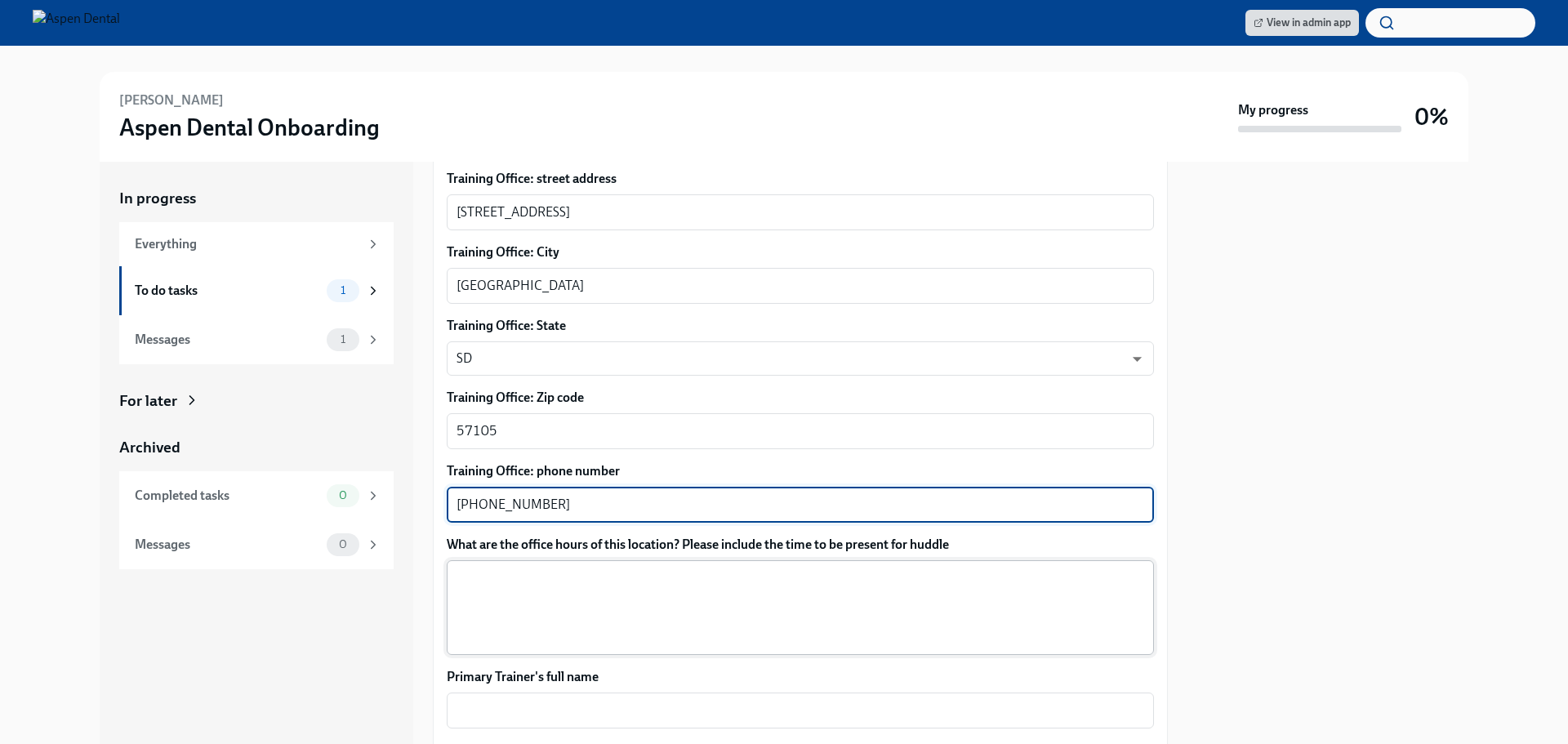 type on "[PHONE_NUMBER]" 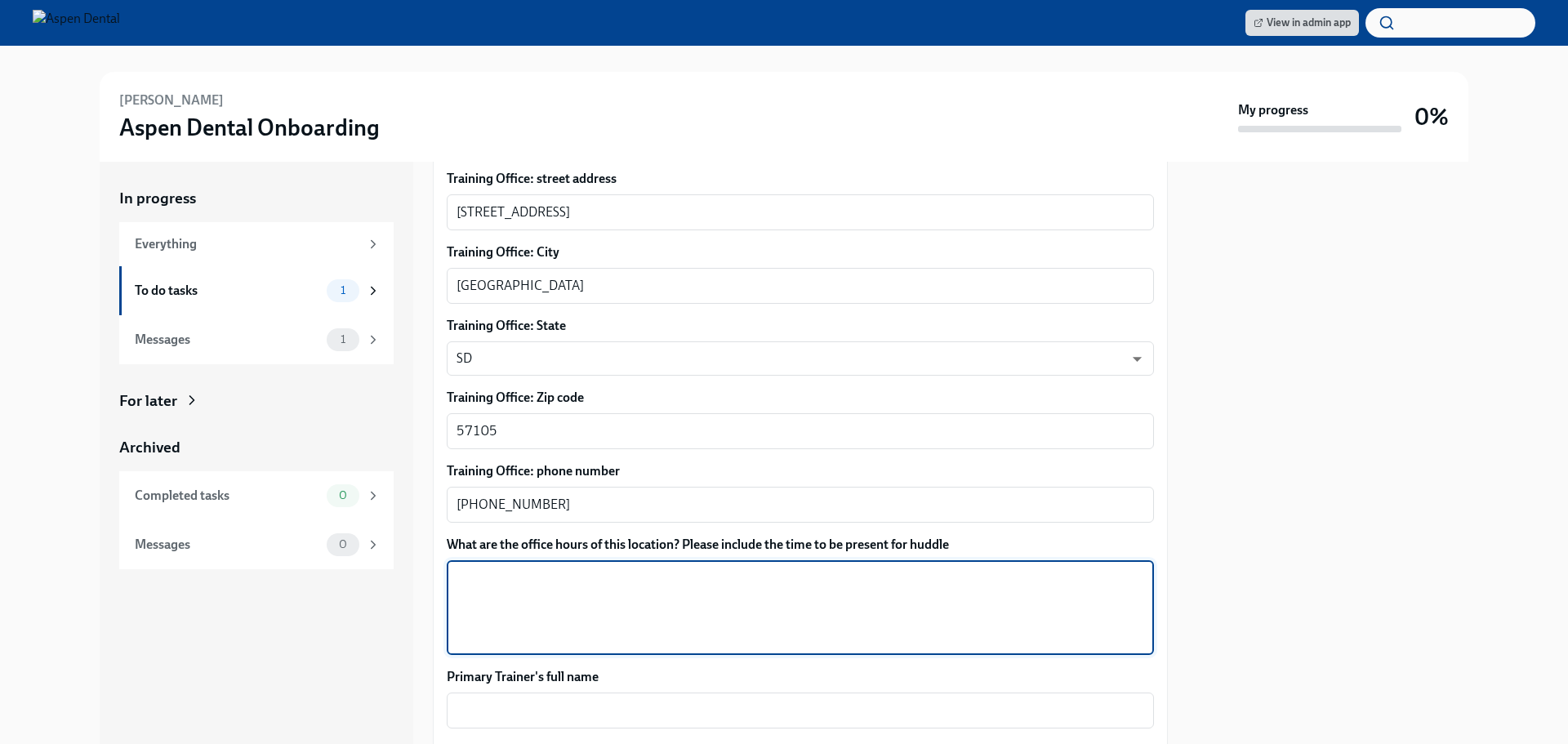 click on "What are the office hours of this location? Please include the time to be present for huddle" at bounding box center [800, 608] 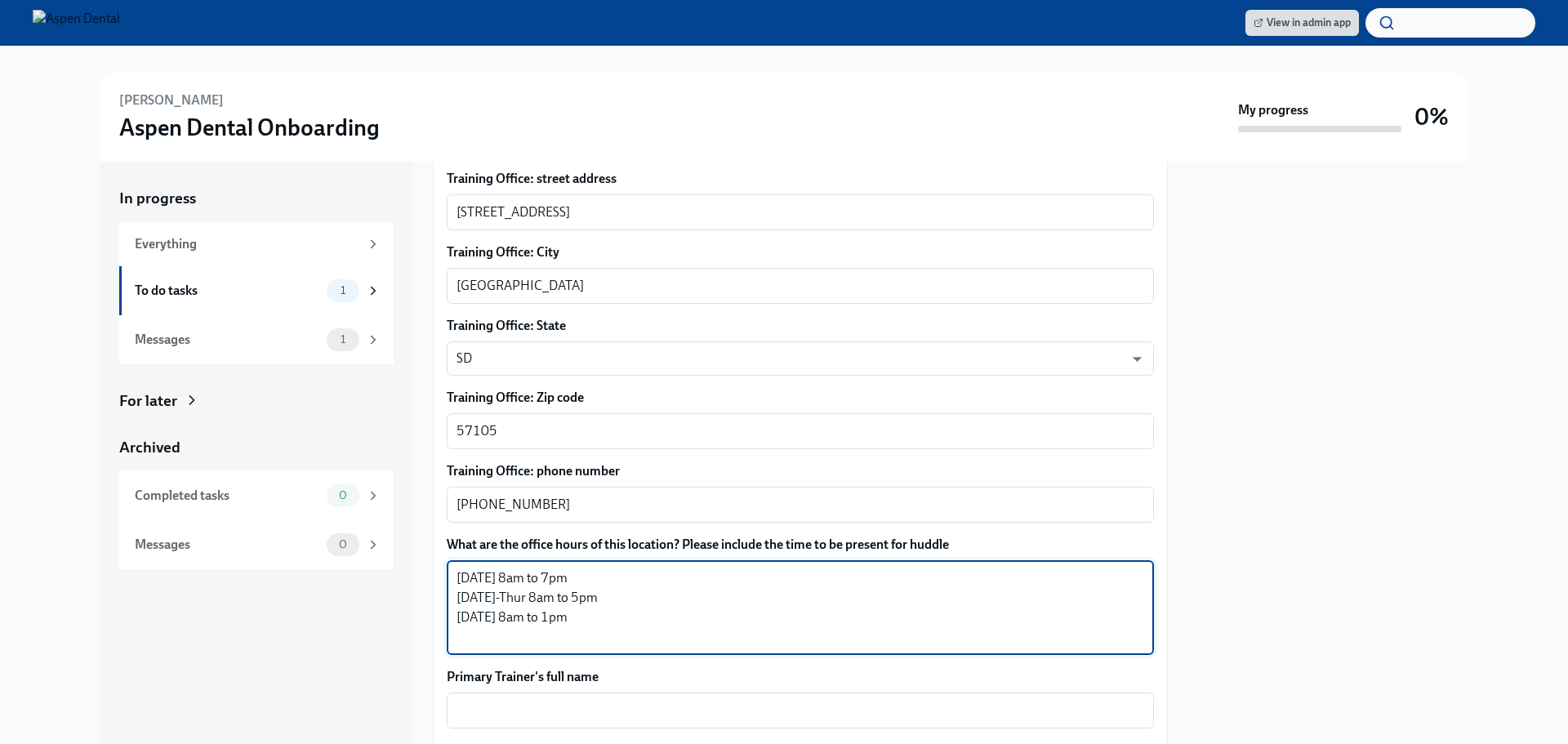 click on "[DATE] 8am to 7pm
[DATE]-Thur 8am to 5pm
[DATE] 8am to 1pm" at bounding box center (800, 608) 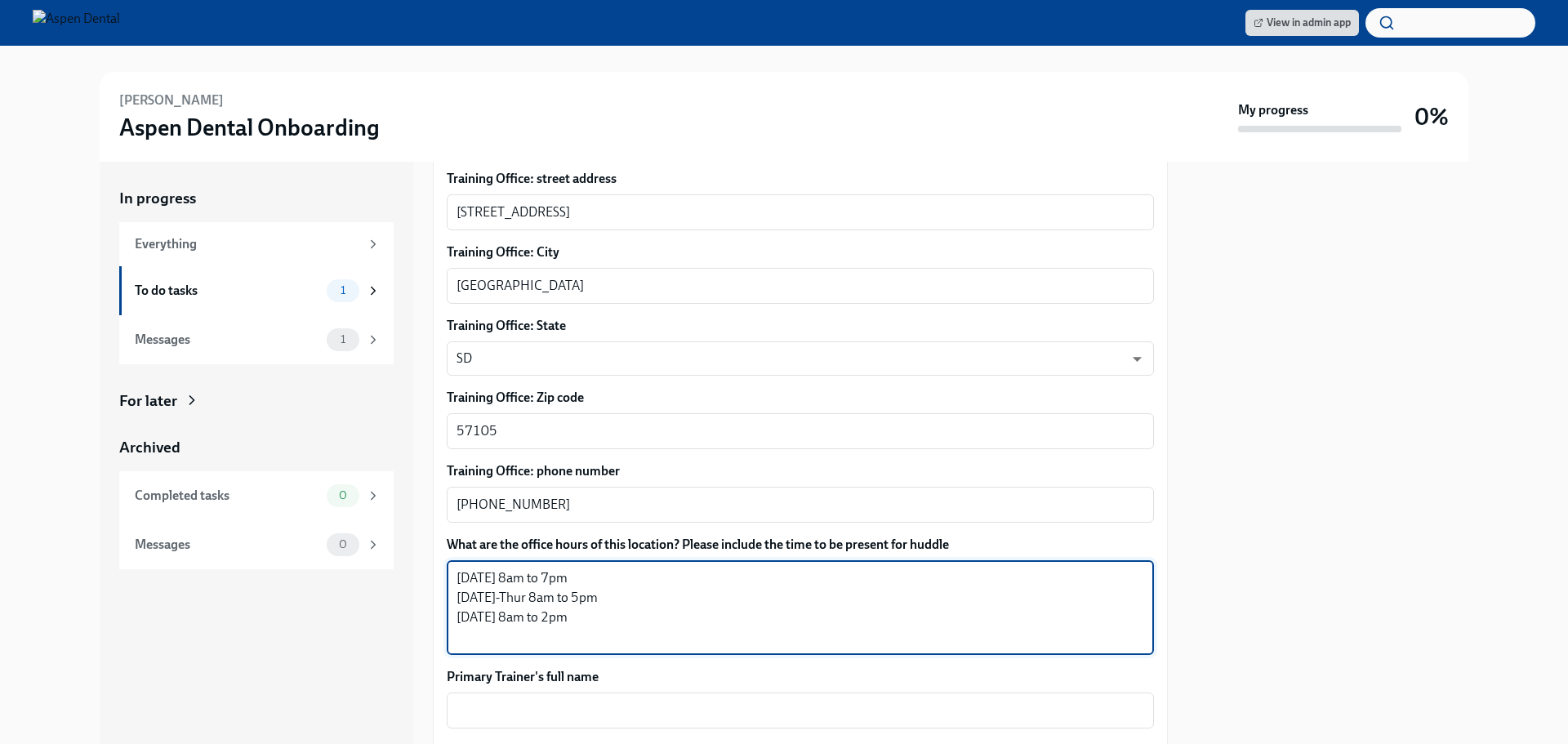 click on "[DATE] 8am to 7pm
[DATE]-Thur 8am to 5pm
[DATE] 8am to 2pm" at bounding box center (800, 608) 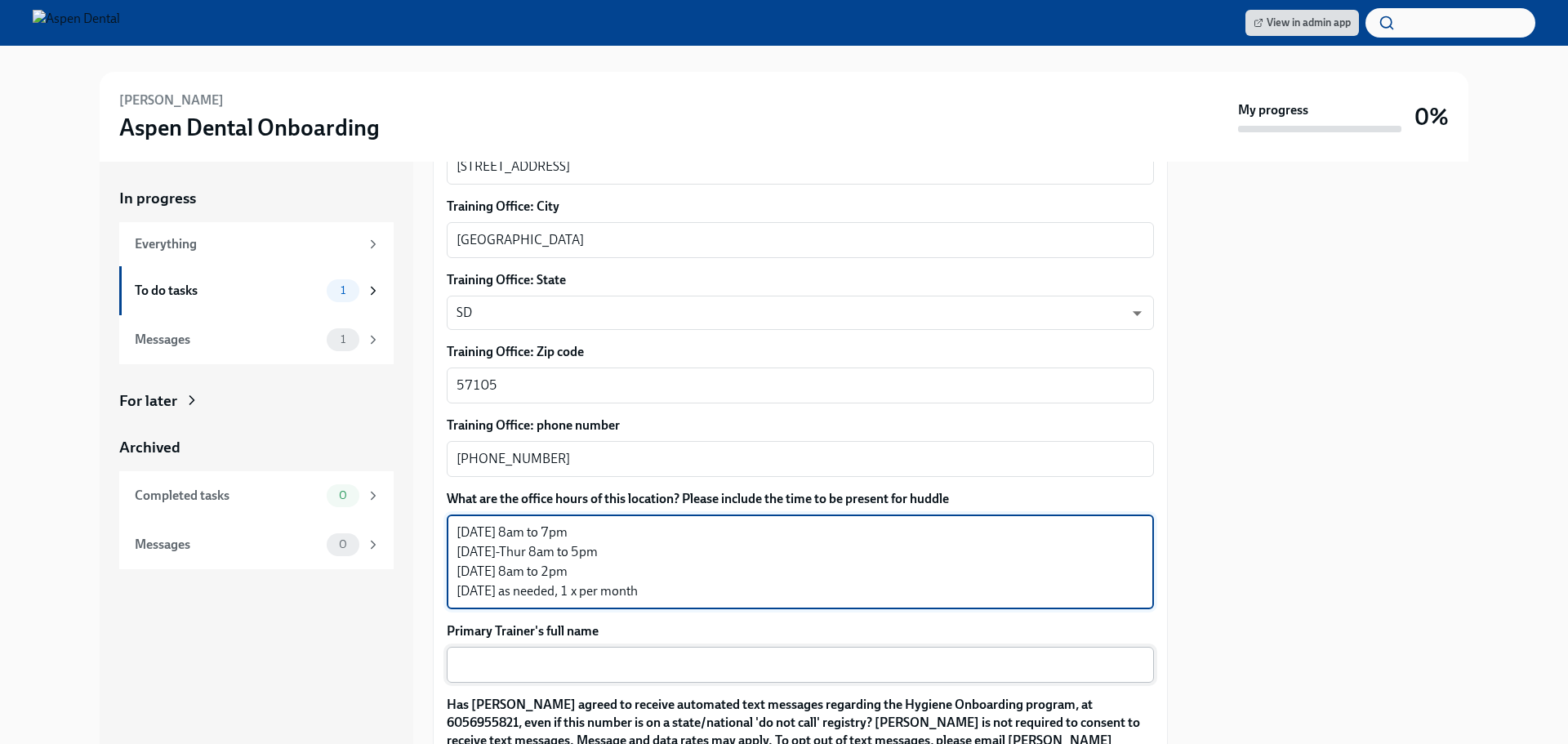 scroll, scrollTop: 1143, scrollLeft: 0, axis: vertical 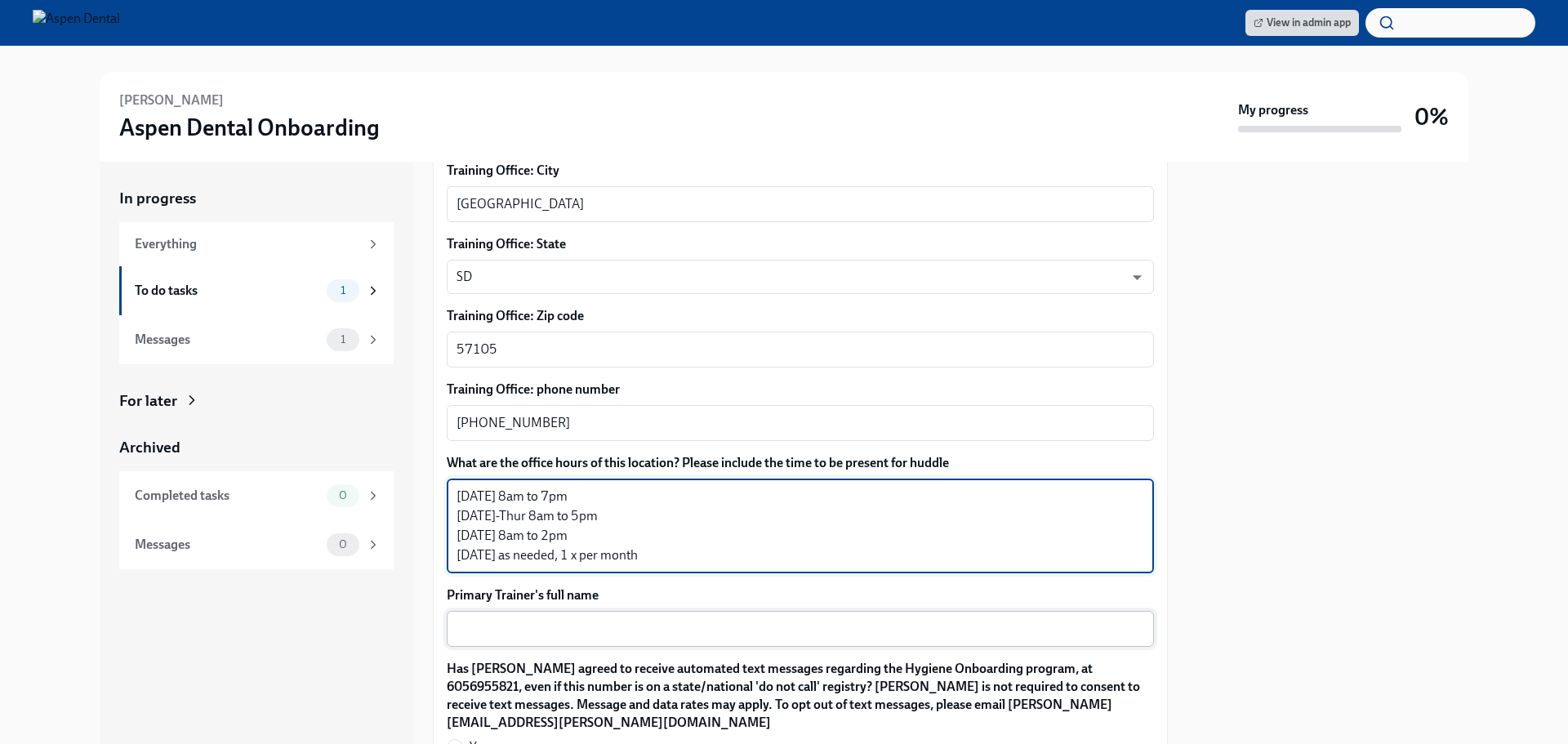 type on "[DATE] 8am to 7pm
[DATE]-Thur 8am to 5pm
[DATE] 8am to 2pm
[DATE] as needed, 1 x per month" 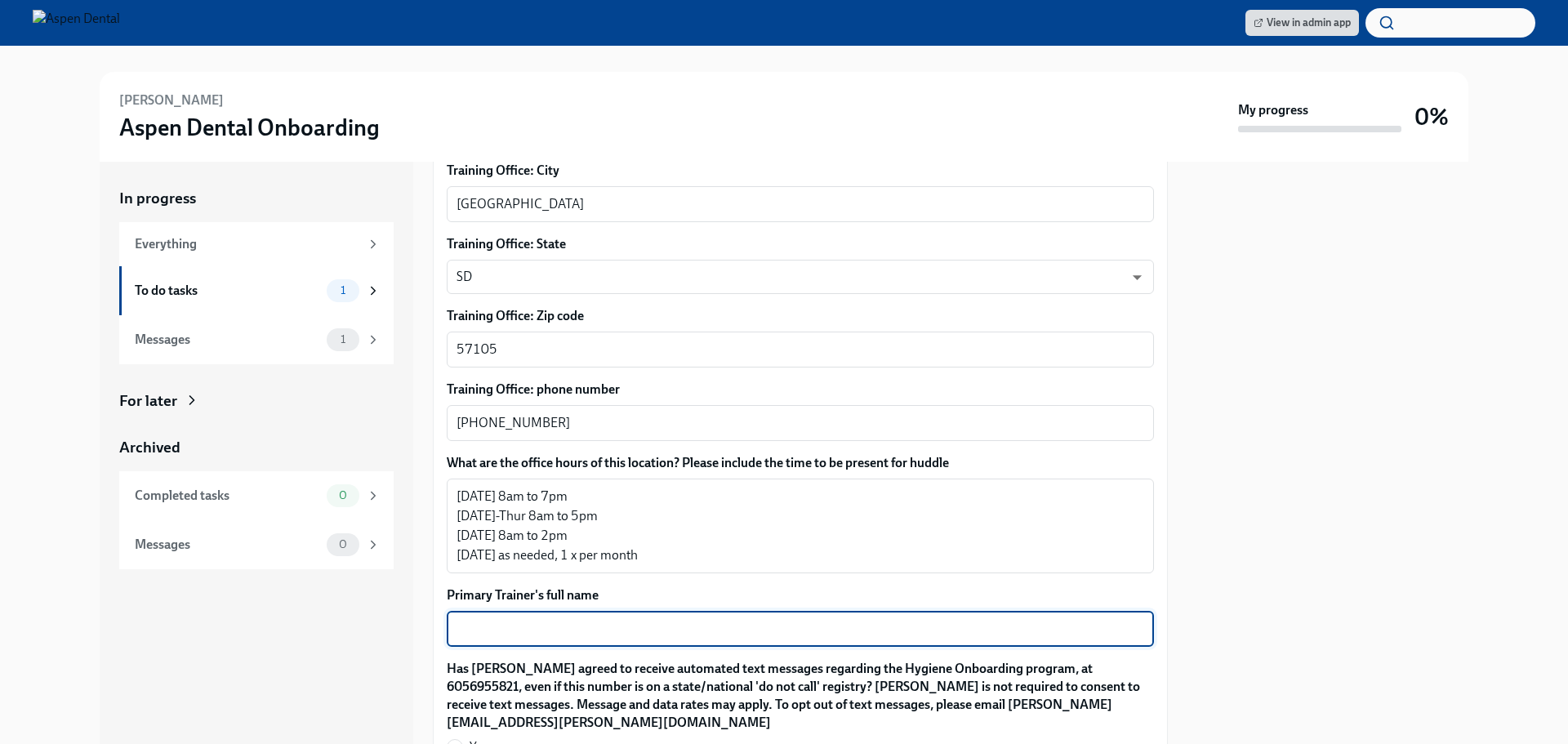 click on "Primary Trainer's full name" at bounding box center (800, 629) 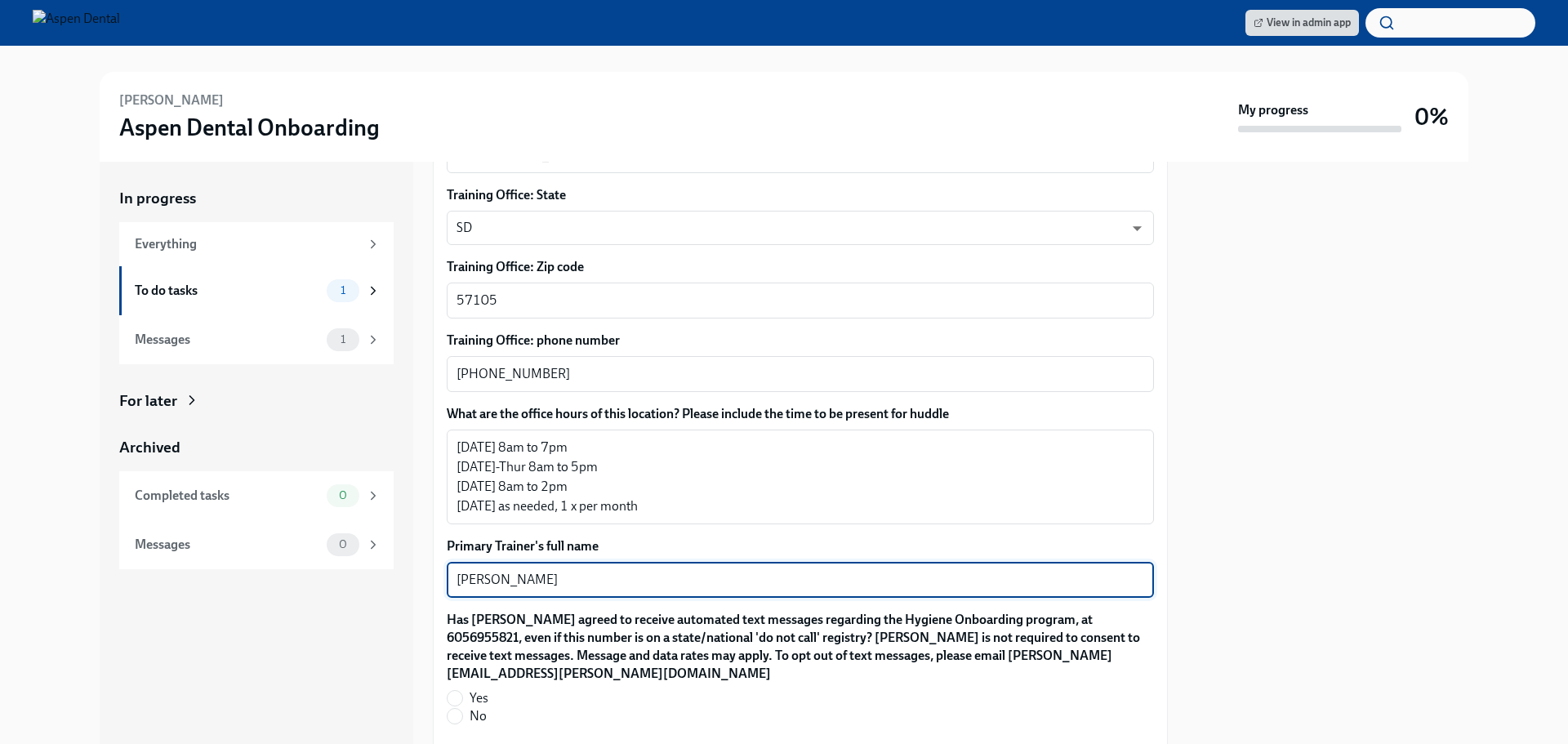 scroll, scrollTop: 1307, scrollLeft: 0, axis: vertical 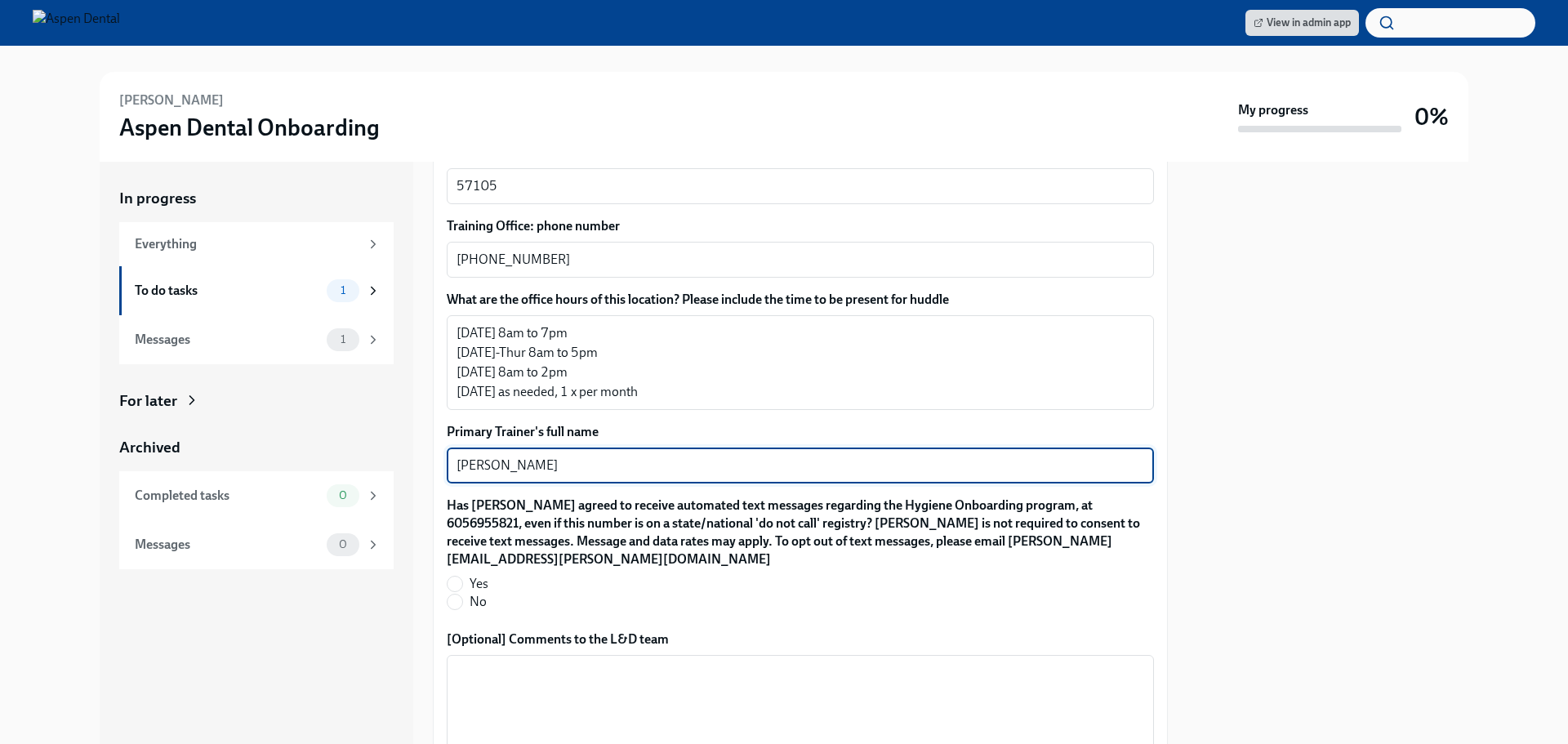 type on "[PERSON_NAME]" 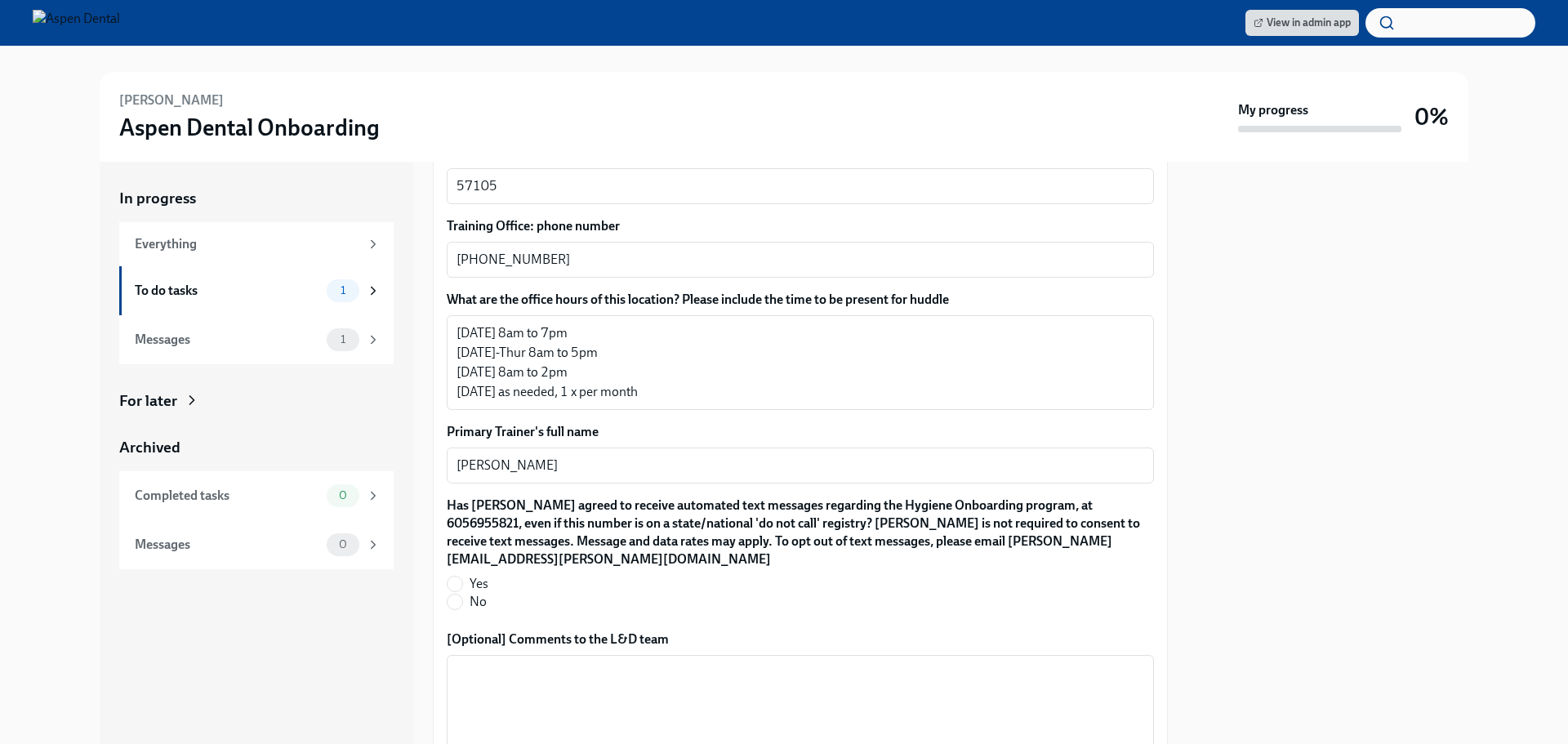 click on "Yes" at bounding box center [479, 584] 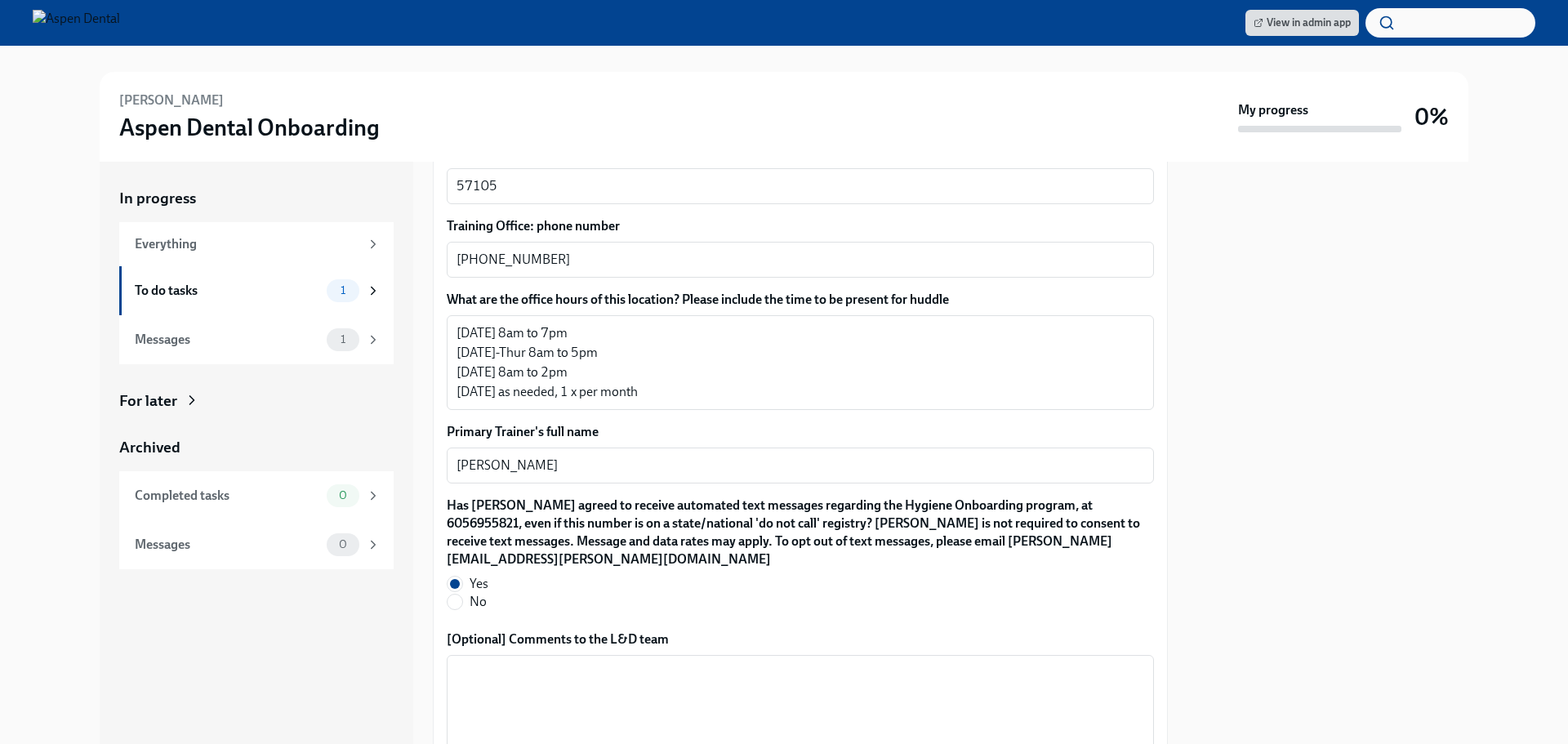 scroll, scrollTop: 1388, scrollLeft: 0, axis: vertical 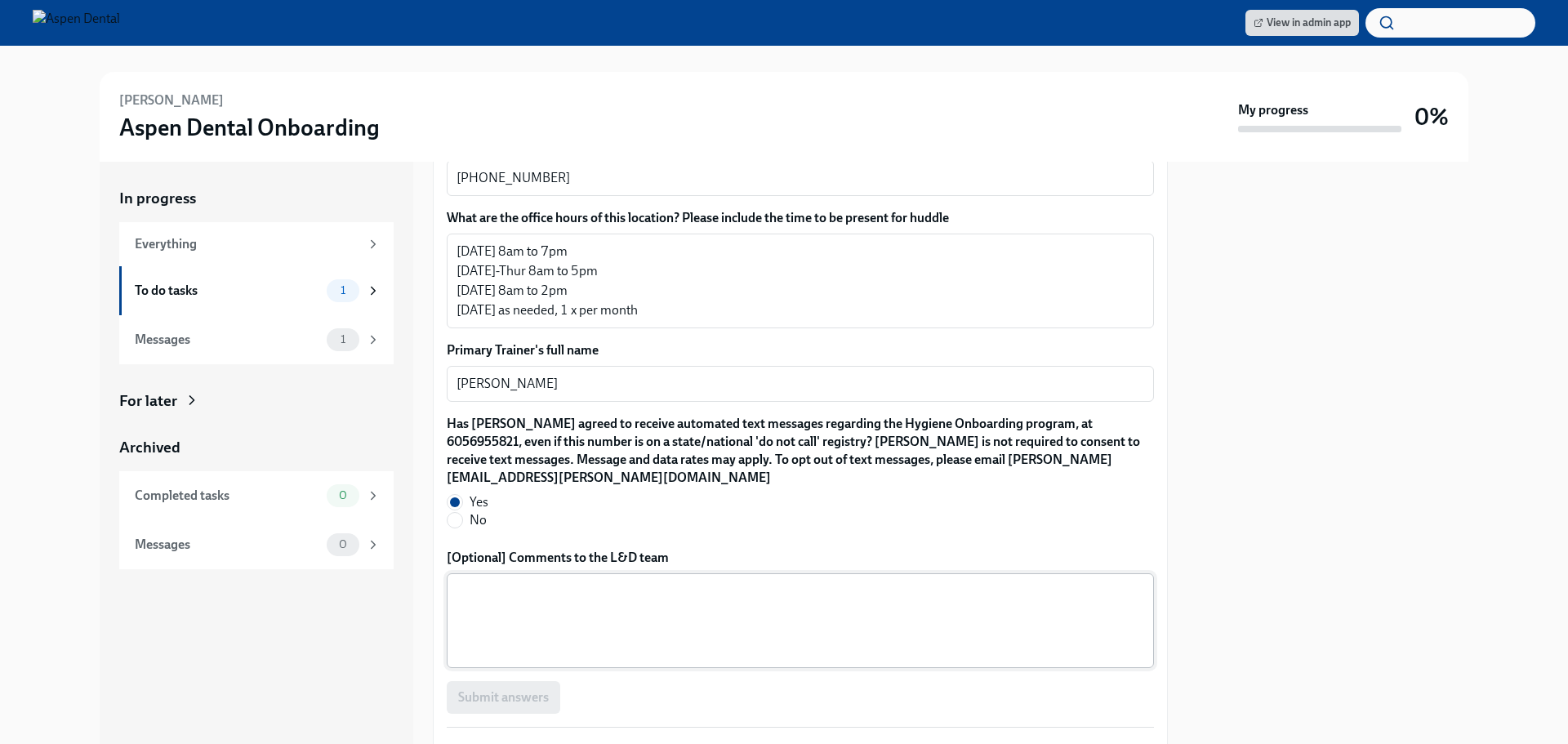 click on "[Optional] Comments to the L&D team" at bounding box center [800, 621] 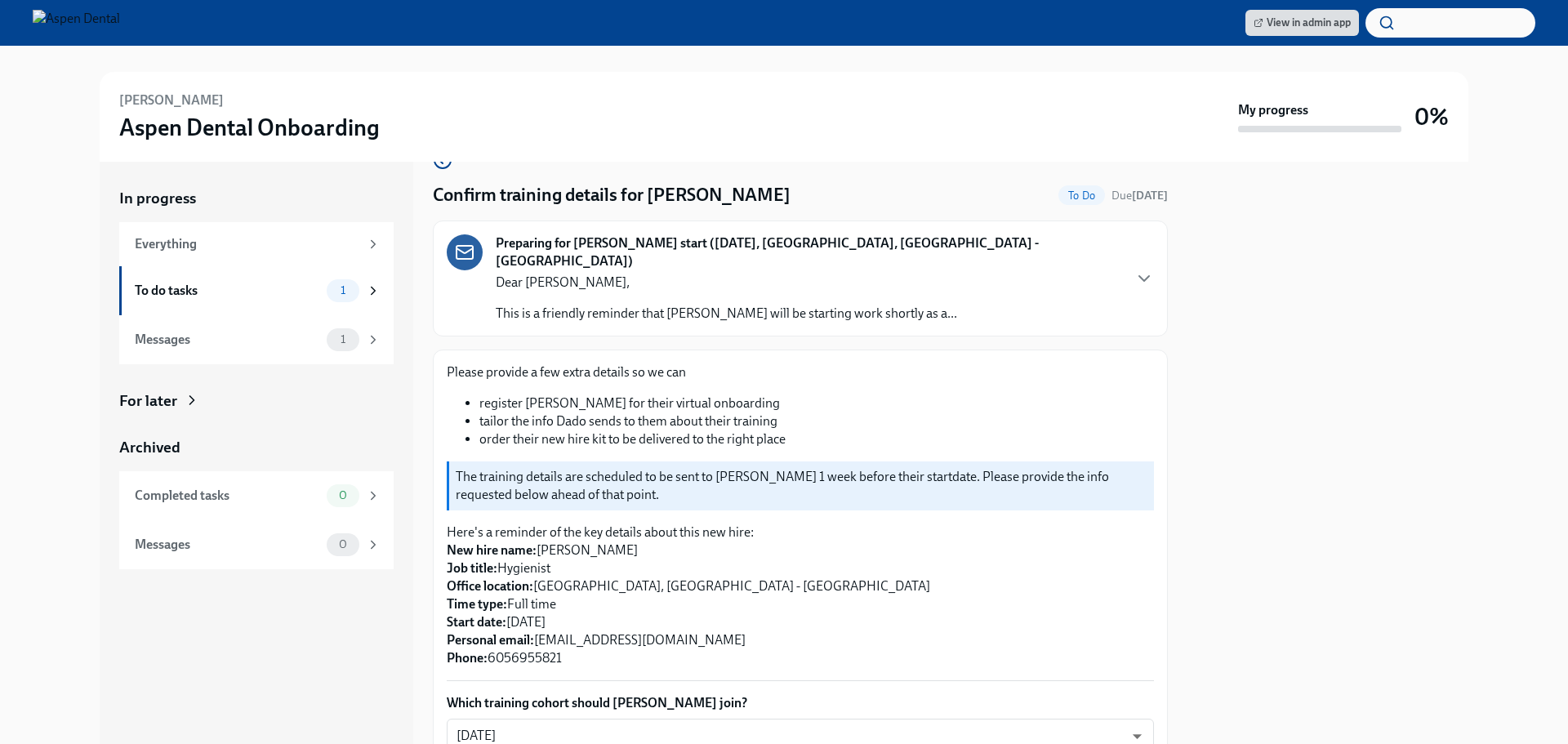 scroll, scrollTop: 0, scrollLeft: 0, axis: both 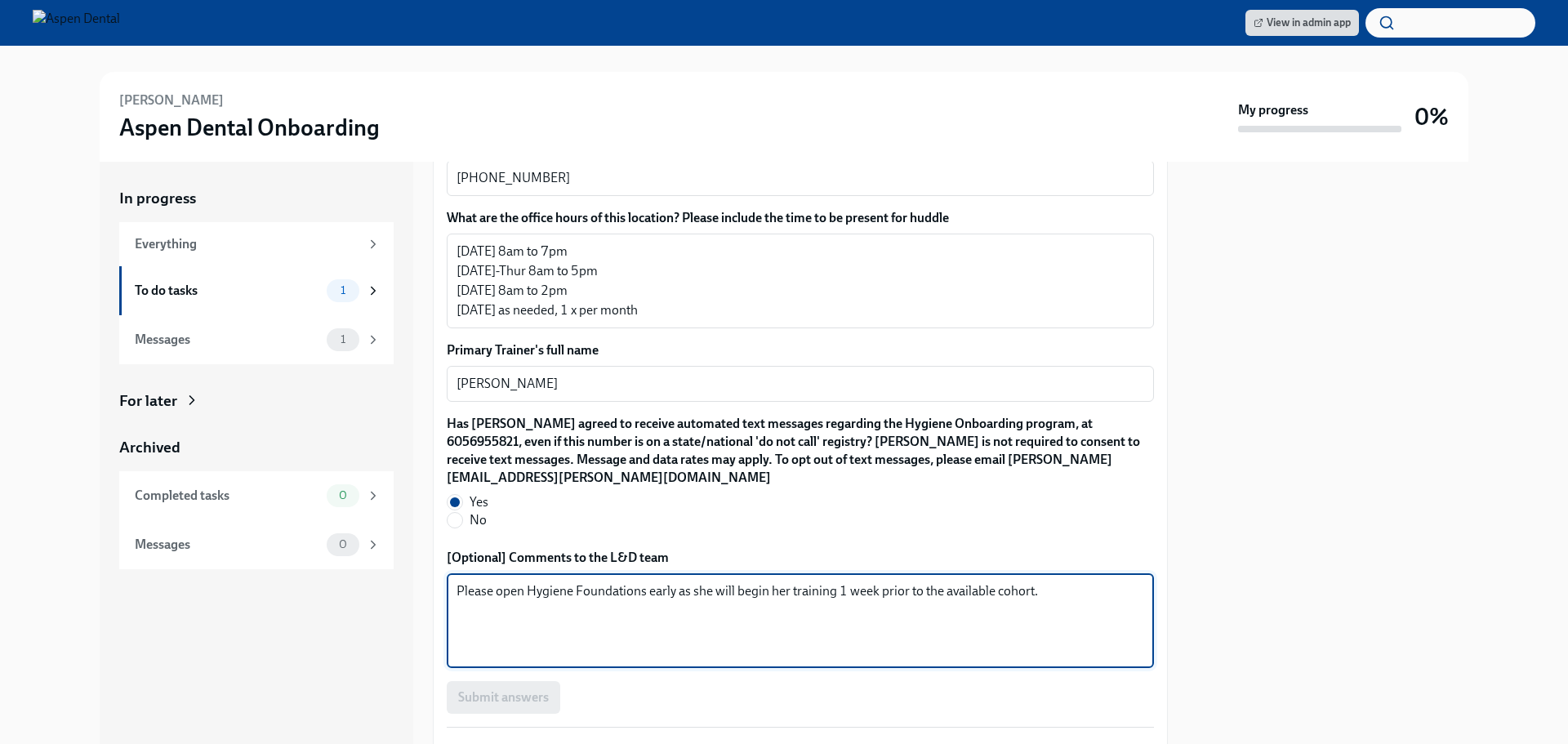 click on "Please open Hygiene Foundations early as she will begin her training 1 week prior to the available cohort." at bounding box center (800, 621) 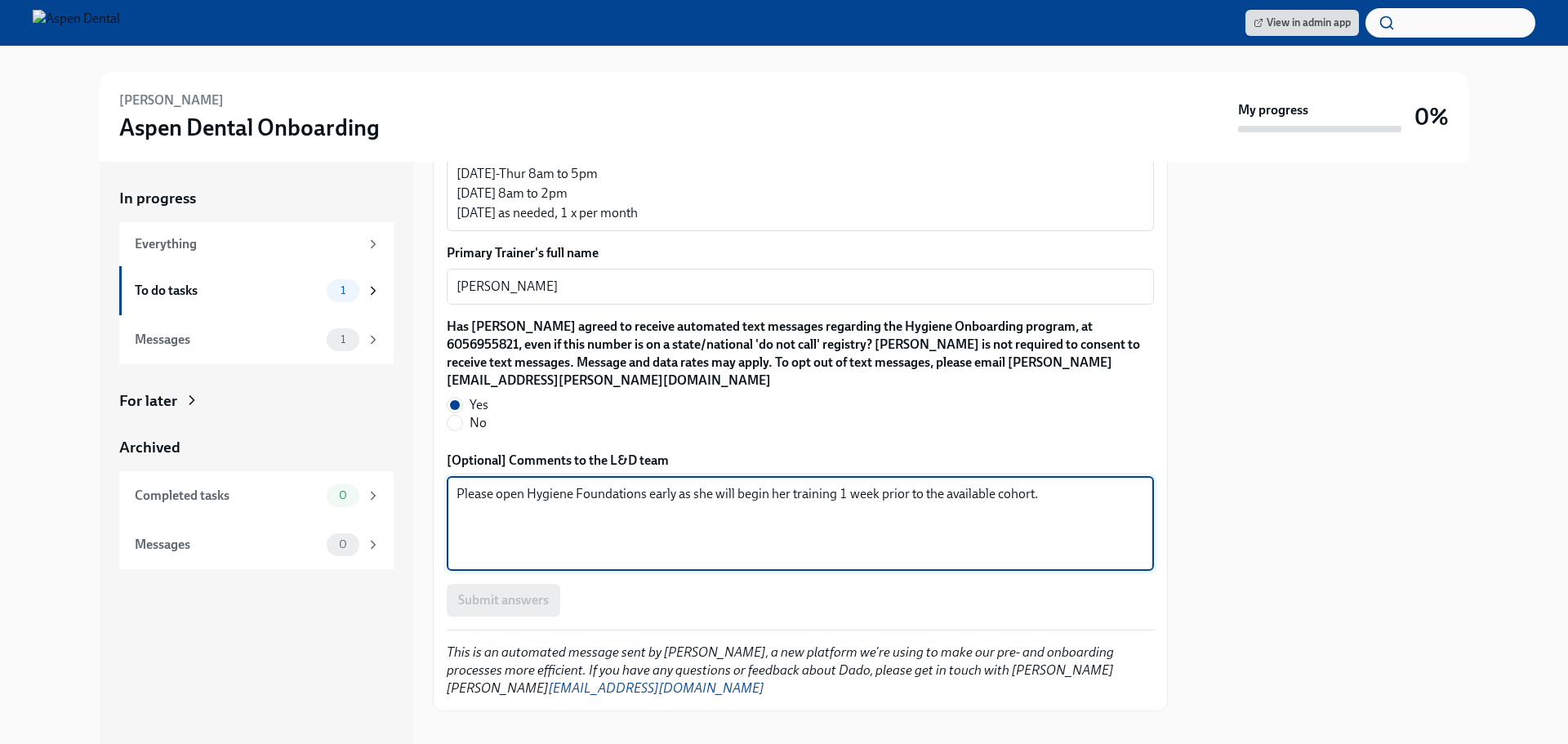 scroll, scrollTop: 1487, scrollLeft: 0, axis: vertical 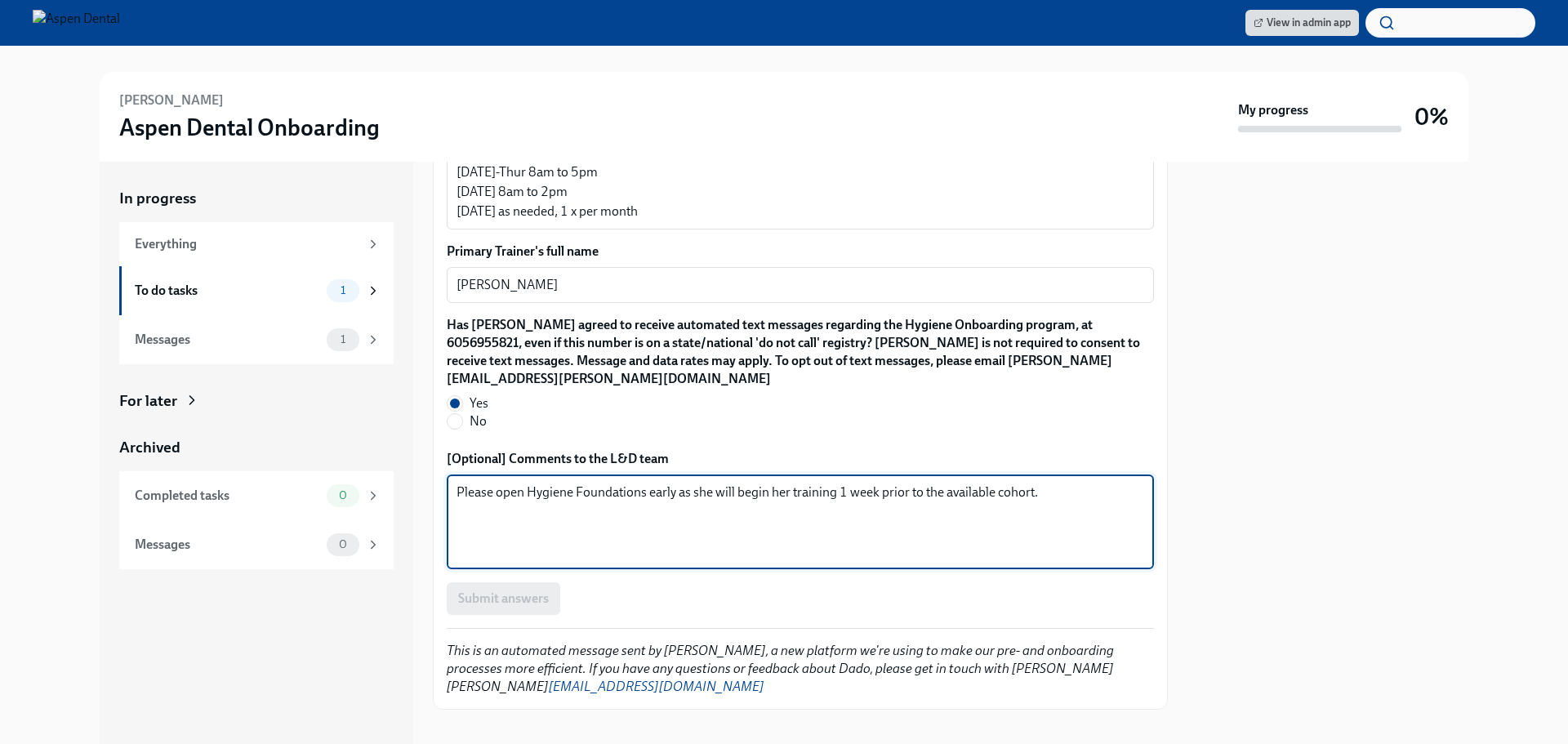 type on "Please open Hygiene Foundations early as she will begin her training 1 week prior to the available cohort." 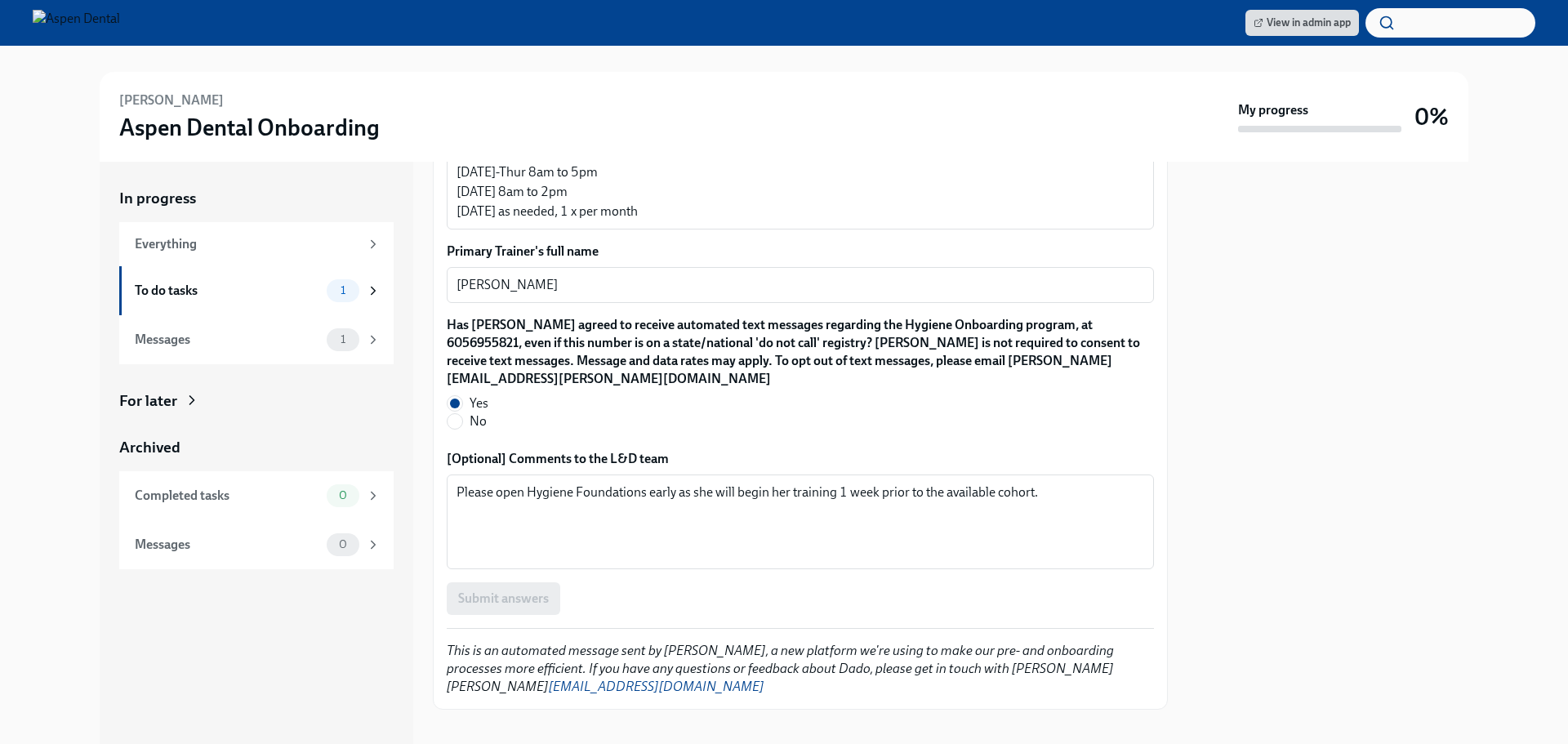 click on "Submit answers" at bounding box center (800, 599) 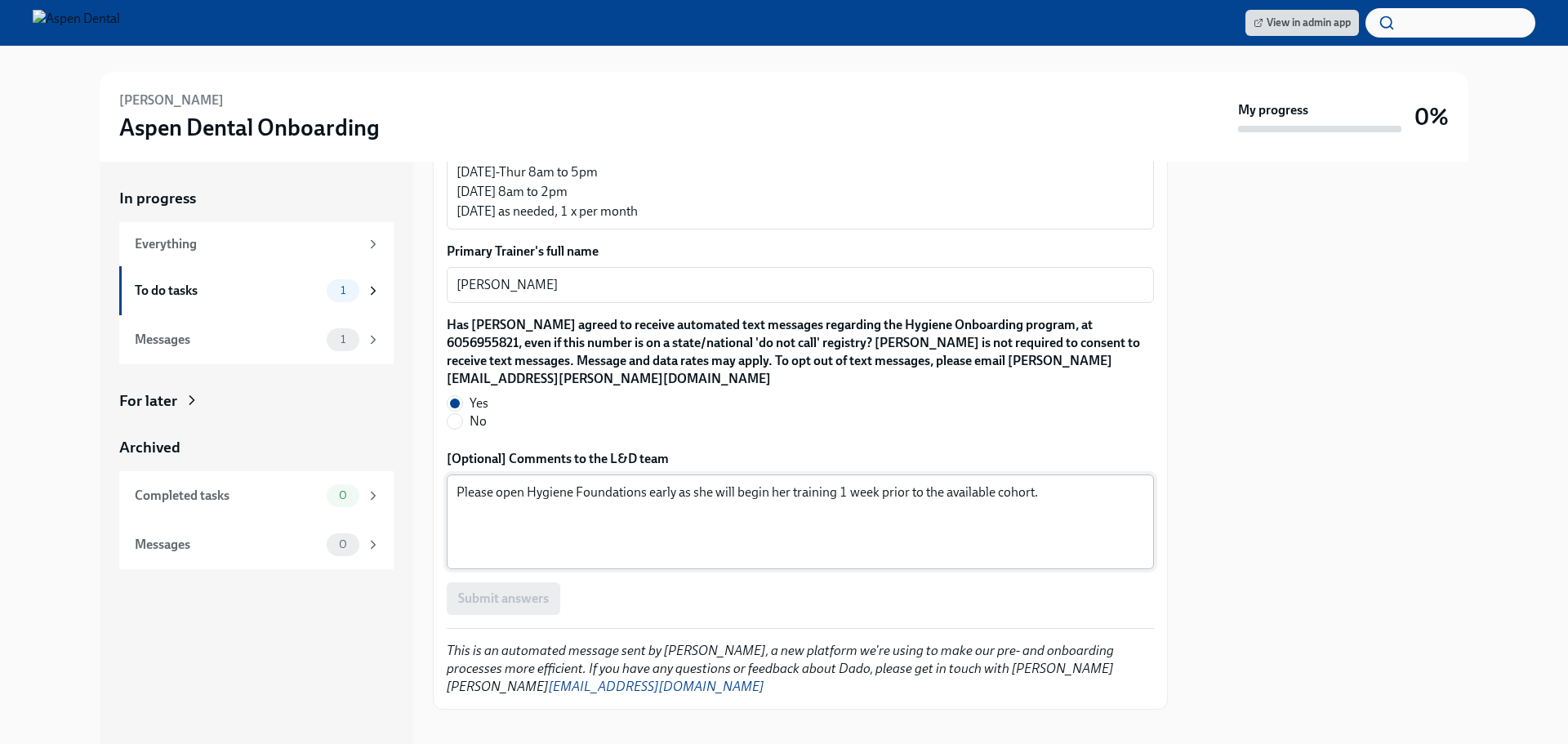 click on "Please open Hygiene Foundations early as she will begin her training 1 week prior to the available cohort." at bounding box center [800, 522] 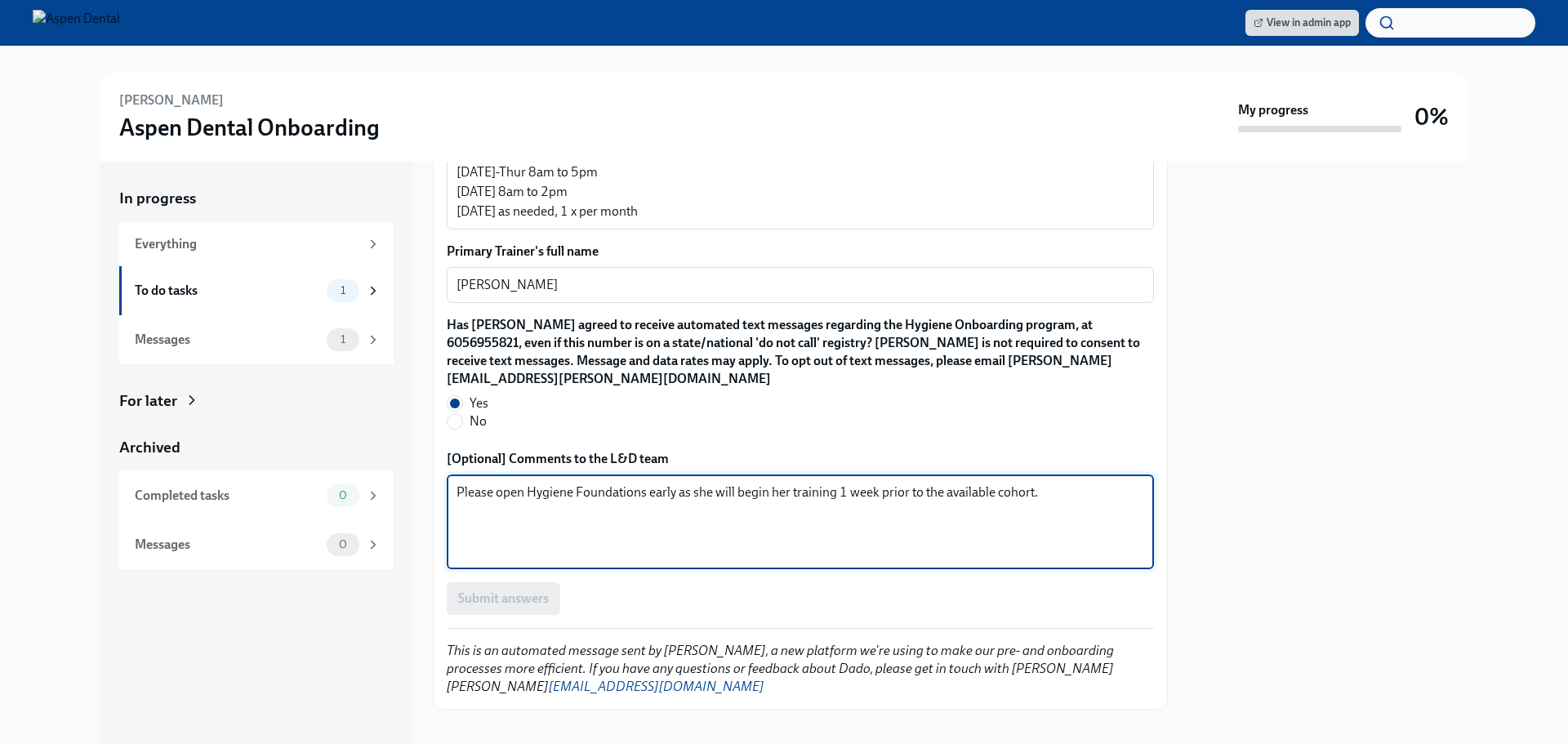 click on "Please open Hygiene Foundations early as she will begin her training 1 week prior to the available cohort." at bounding box center [800, 522] 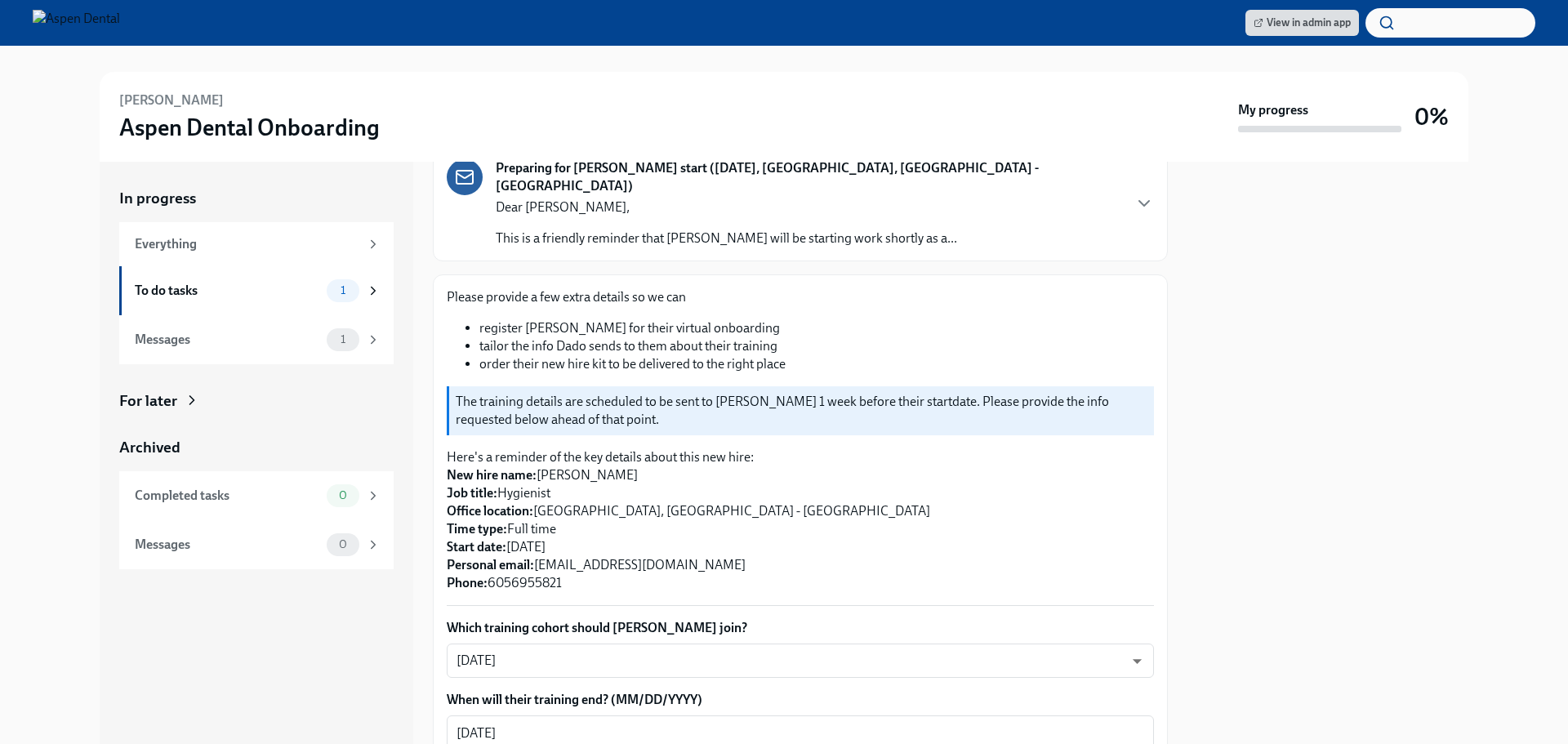 scroll, scrollTop: 0, scrollLeft: 0, axis: both 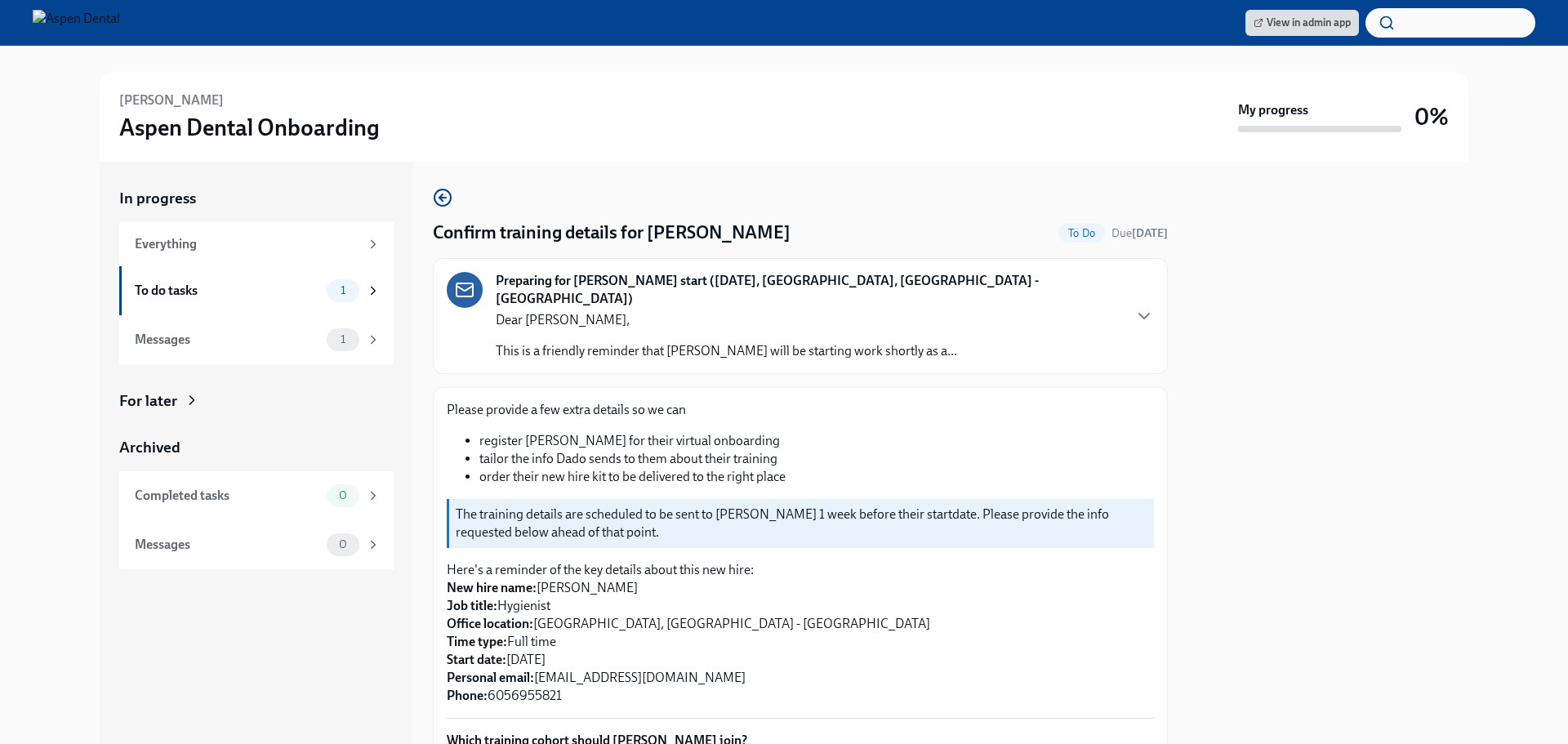 click on "Please provide a few extra details so we can
register [PERSON_NAME] for their virtual onboarding
tailor the info Dado sends to them about their training
order their new hire kit to be delivered to the right place
The training details are scheduled to be sent to [PERSON_NAME] 1 week before their startdate. Please provide the info requested below ahead of that point. Here's a reminder of the key details about this new hire:
New hire name:  [PERSON_NAME]
Job title:  Hygienist
Office location:  [STREET_ADDRESS] - Aspen
Time type:  Full time
Start date:  [DATE]
Personal email:  [EMAIL_ADDRESS][DOMAIN_NAME]
Phone:  [PHONE_NUMBER] Which training cohort should [PERSON_NAME] join? [DATE] sH0Qd4ANU ​ When will their training end? (MM/DD/YYYY) [DATE] x ​ What's their first working day in their home office? [DATE] x ​ Laptop and Connection: Does your office have a designated computer for virtual sessions? Training Office: office name (without code) [GEOGRAPHIC_DATA], [GEOGRAPHIC_DATA] x ​ 2493 x ​ x x" at bounding box center [800, 1292] 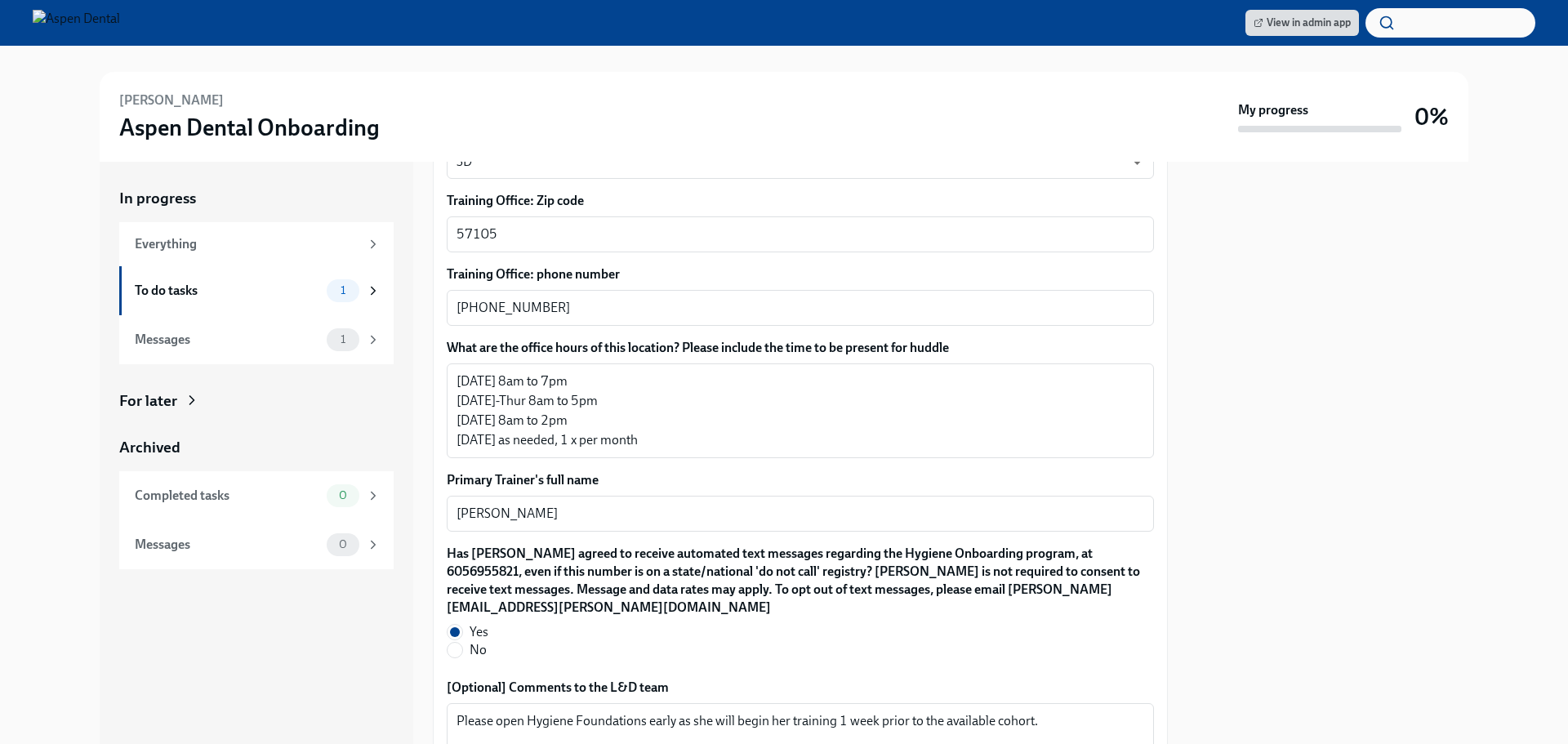 scroll, scrollTop: 1487, scrollLeft: 0, axis: vertical 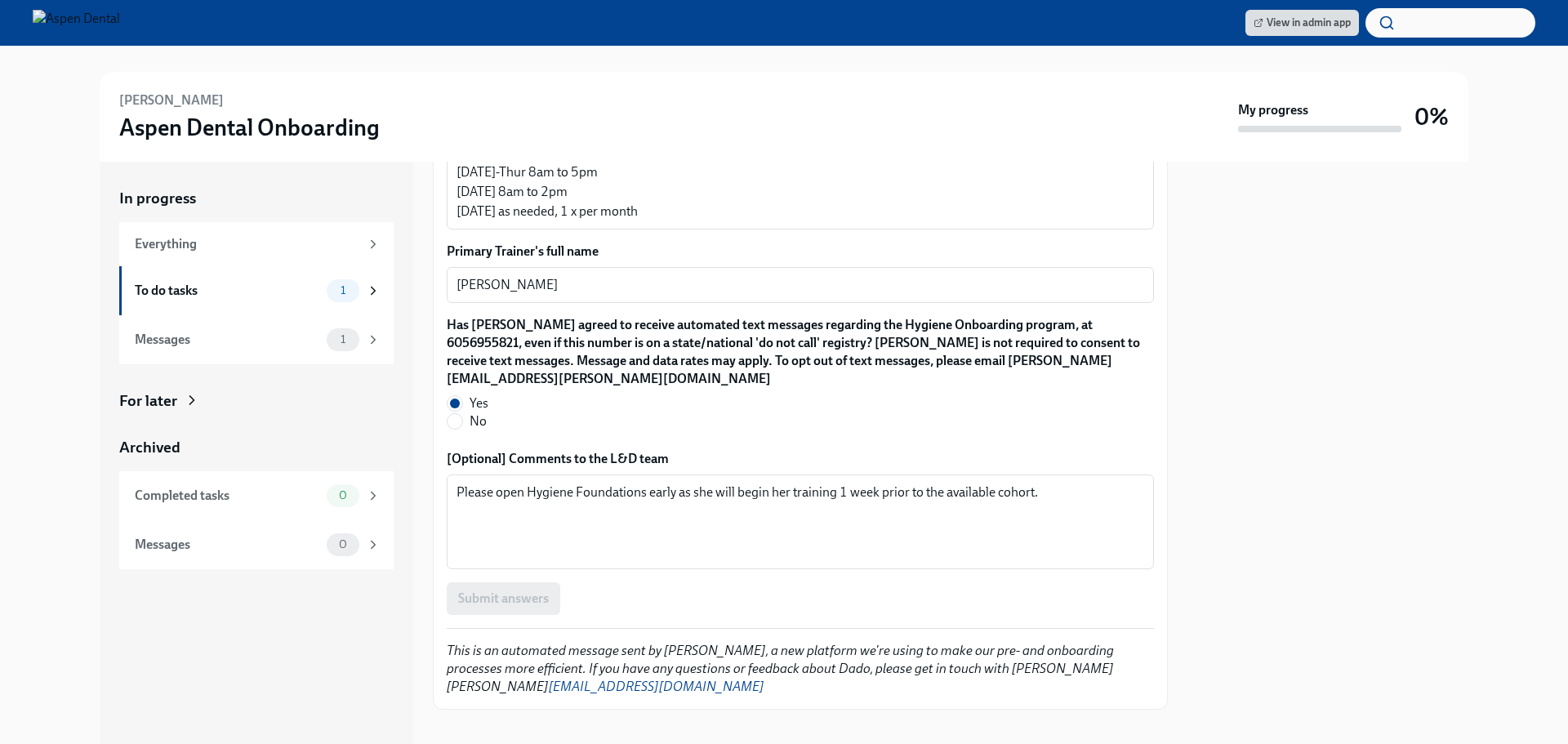 click on "Submit answers" at bounding box center (800, 599) 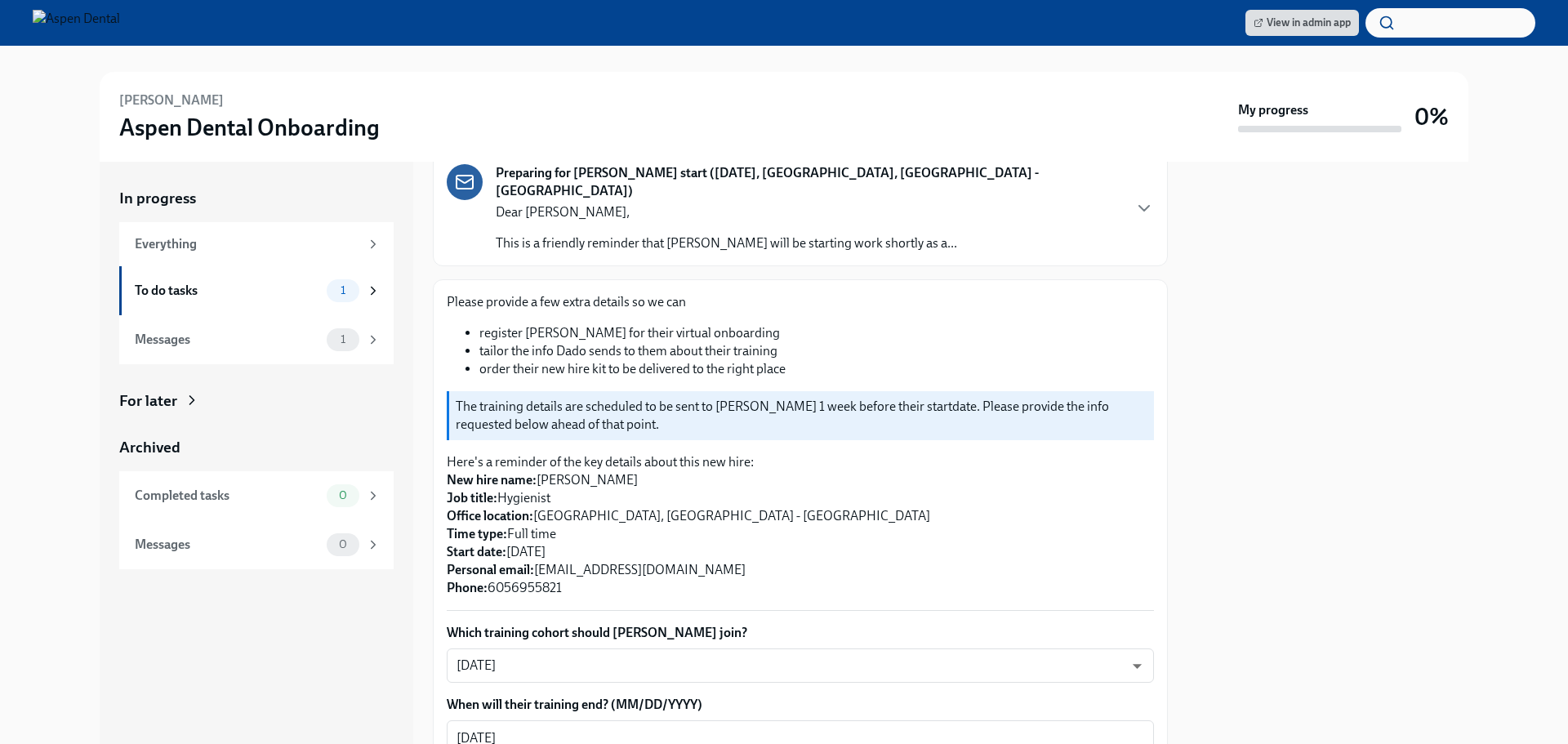 scroll, scrollTop: 0, scrollLeft: 0, axis: both 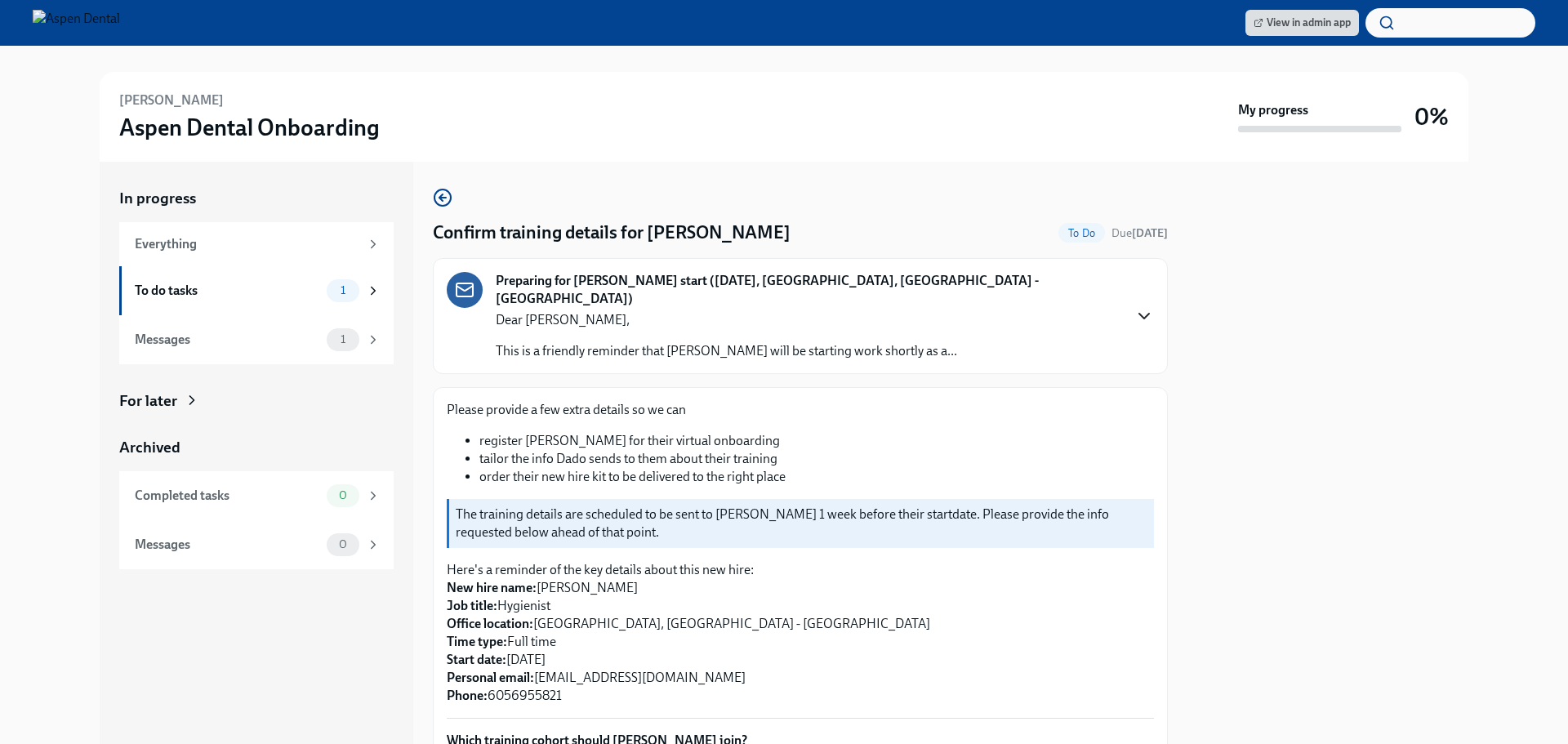 click 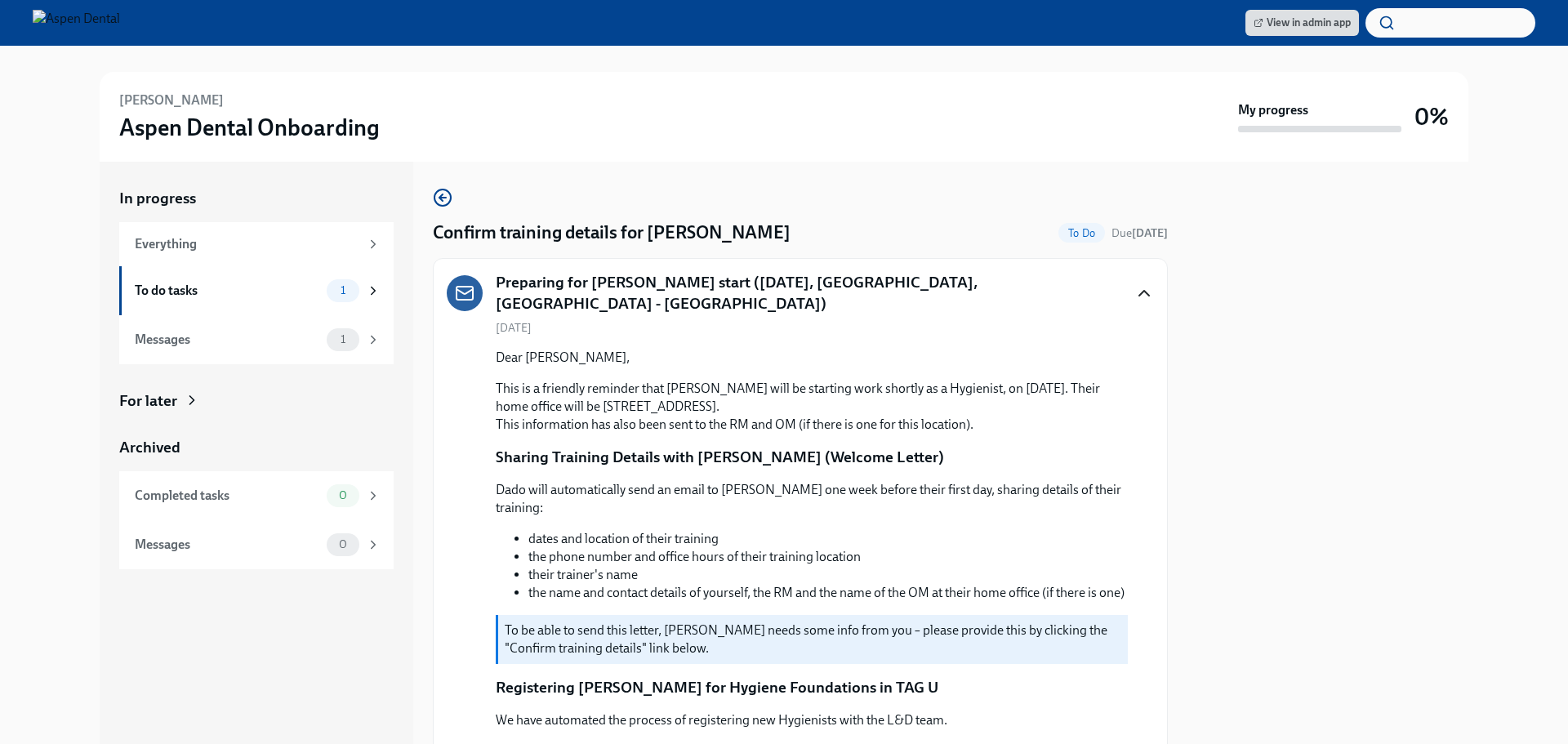 click 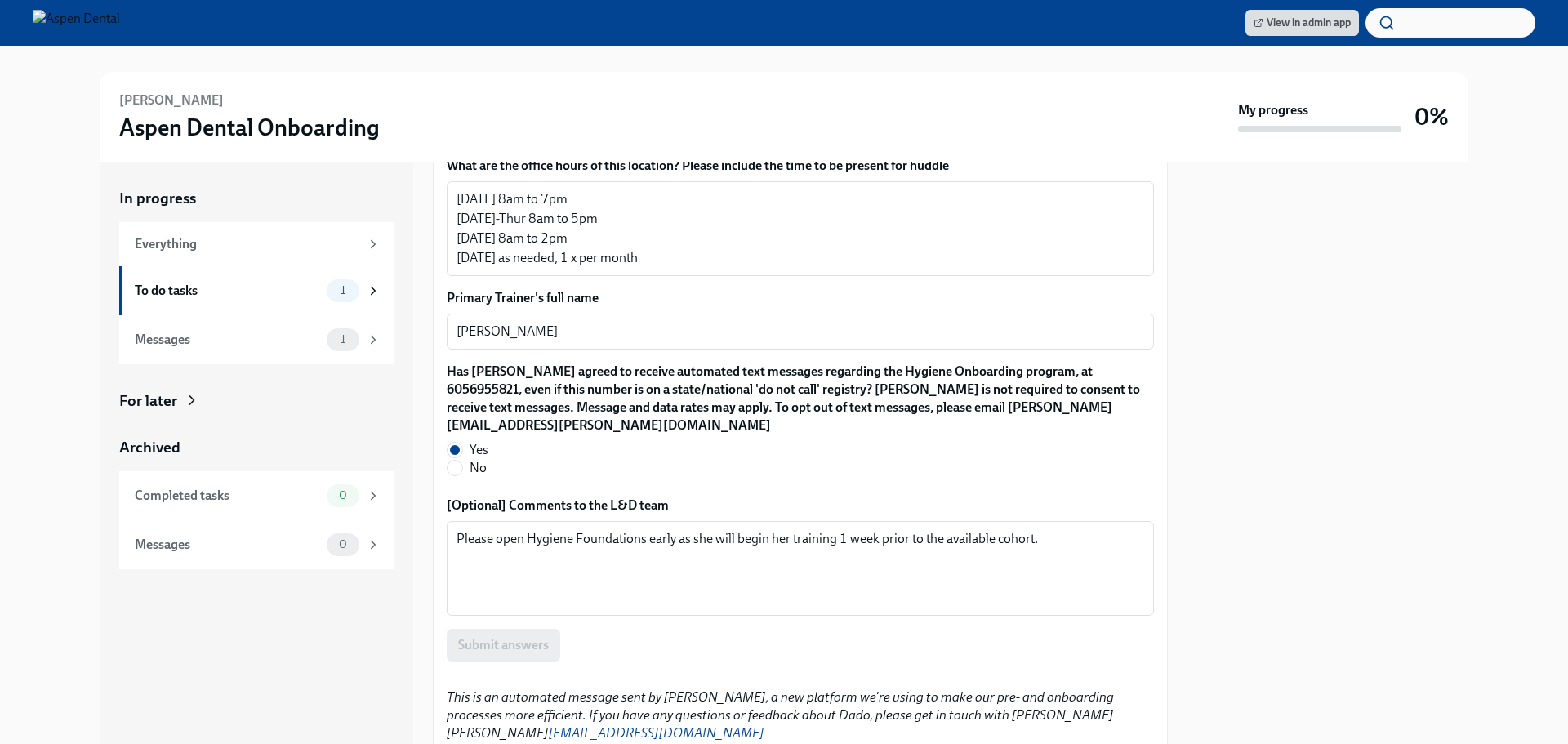 scroll, scrollTop: 1487, scrollLeft: 0, axis: vertical 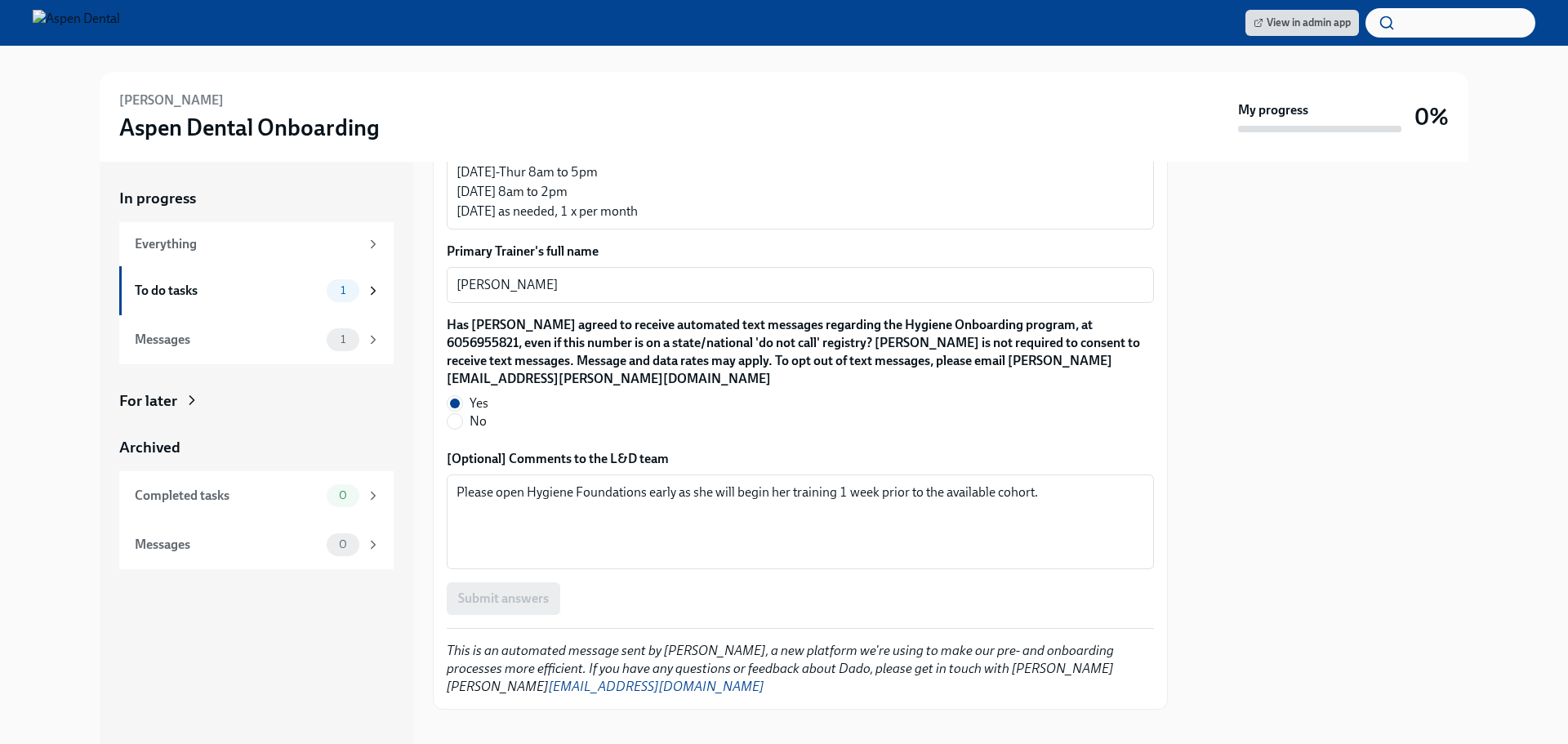 click on "Submit answers" at bounding box center (800, 599) 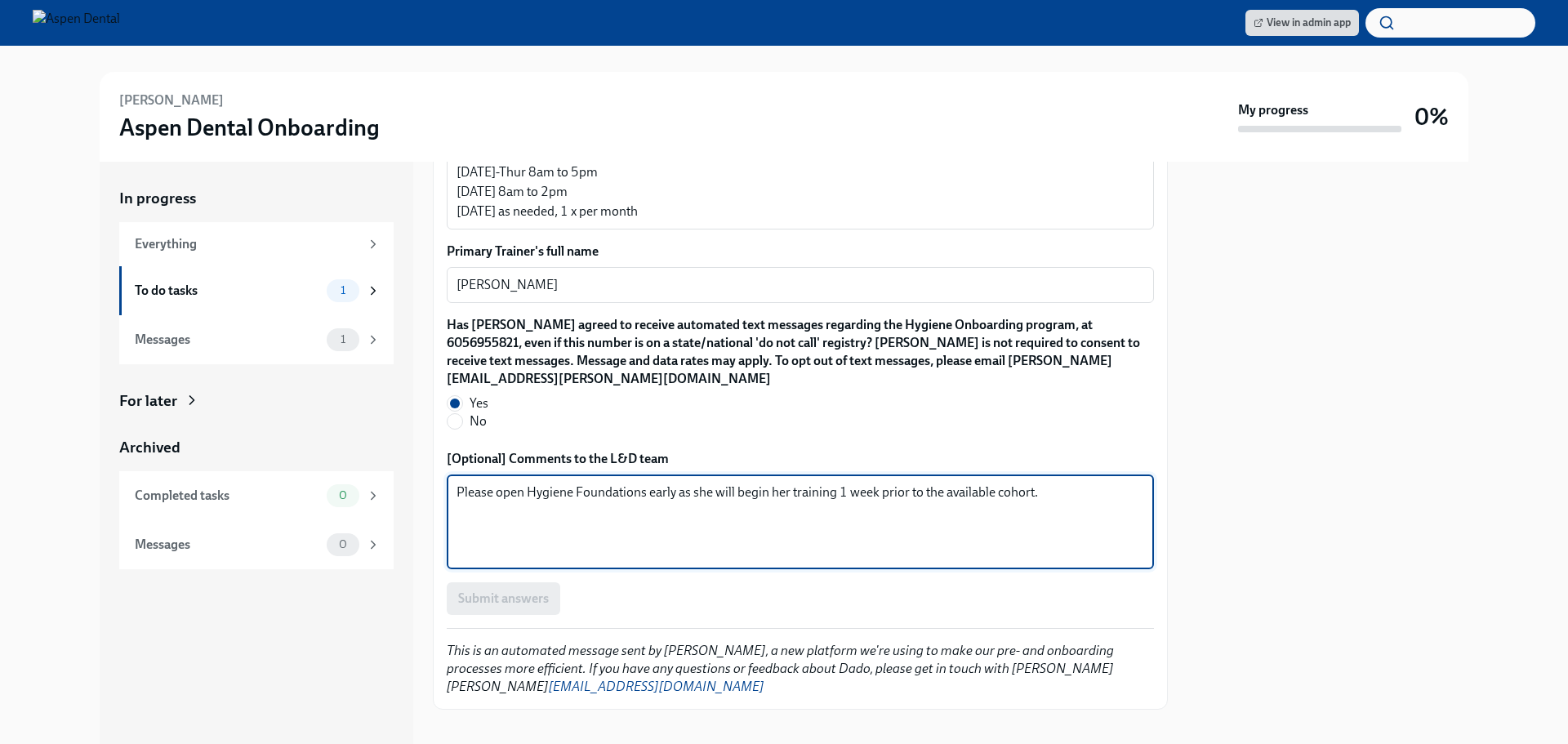 click on "Please open Hygiene Foundations early as she will begin her training 1 week prior to the available cohort." at bounding box center (800, 522) 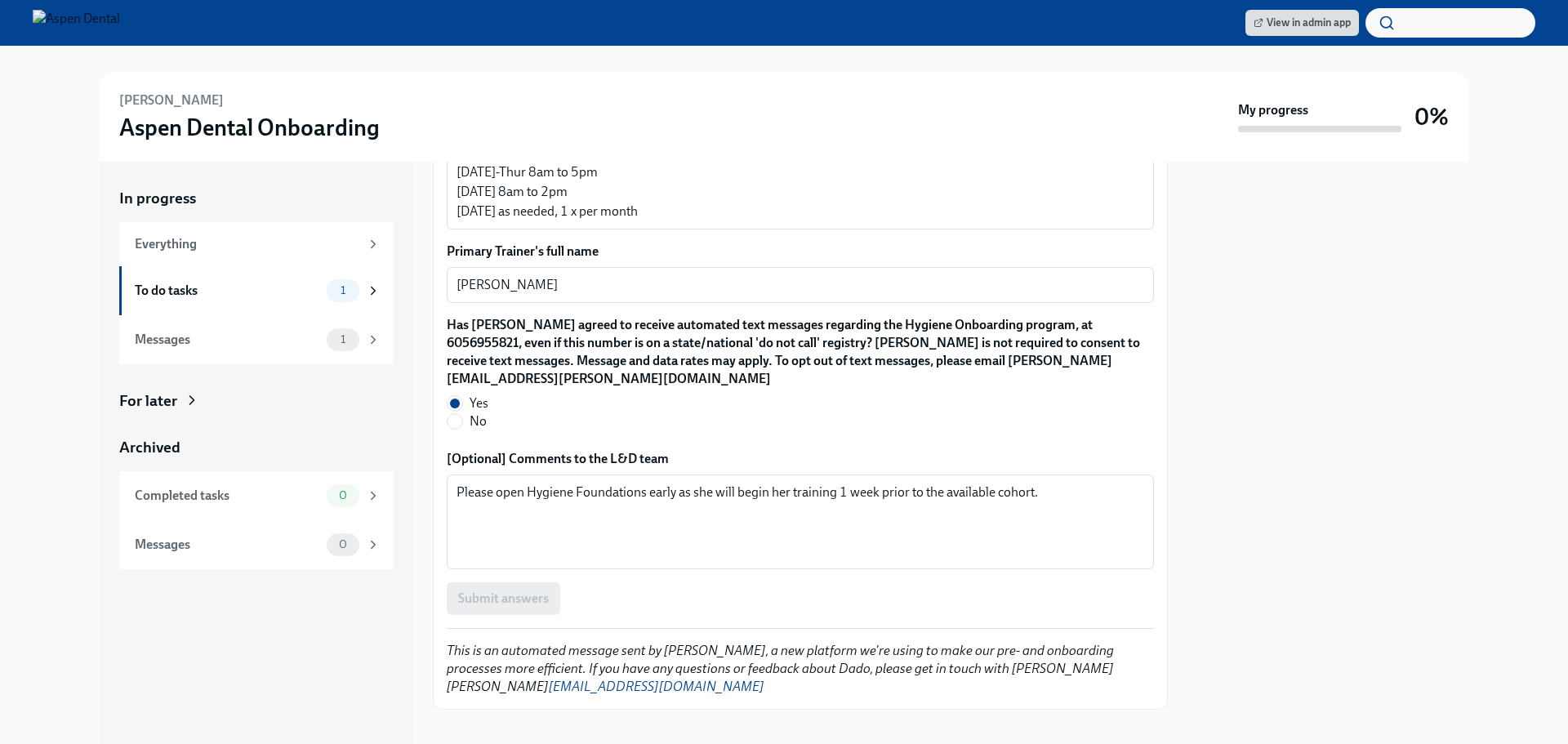 click on "Yes" at bounding box center (794, 403) 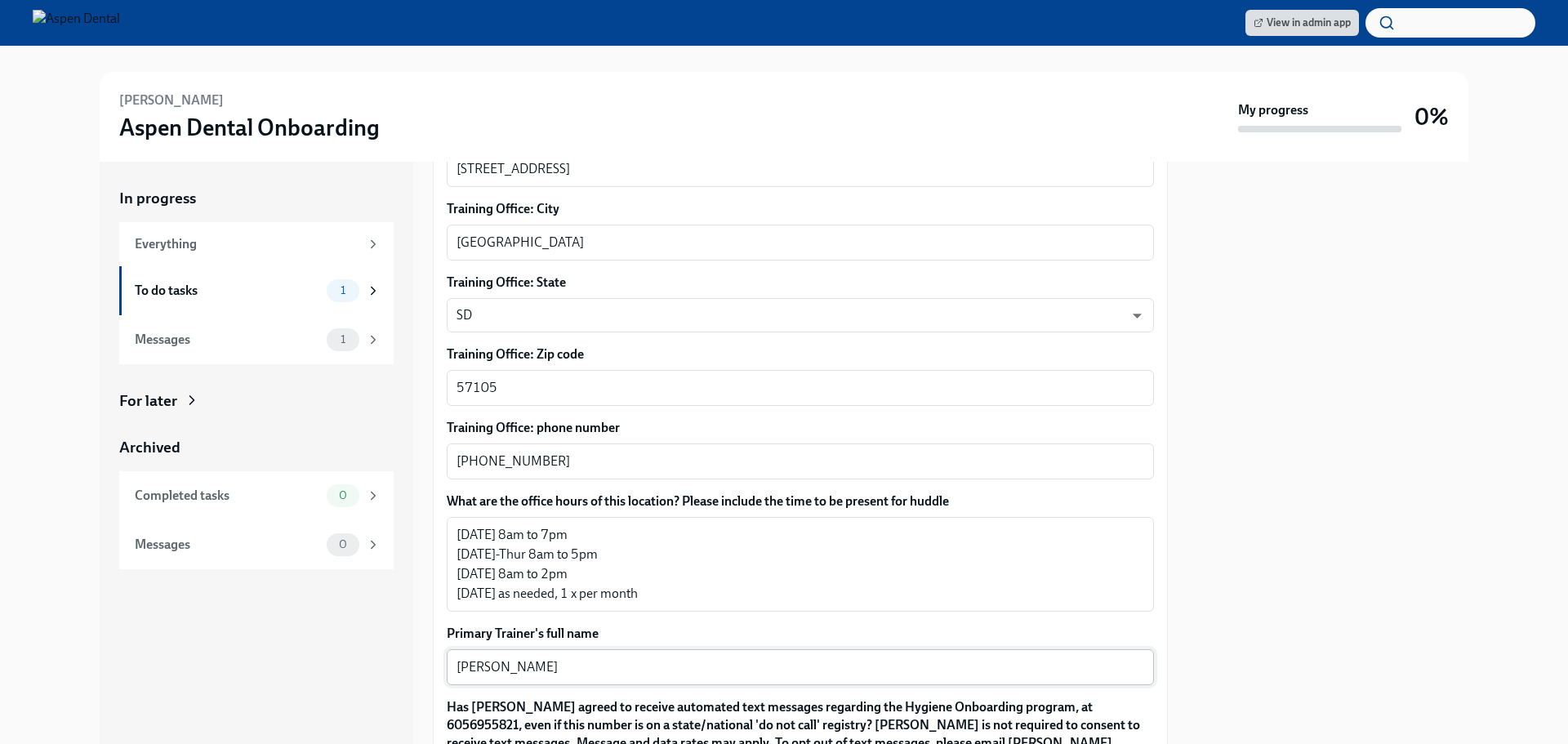 scroll, scrollTop: 1079, scrollLeft: 0, axis: vertical 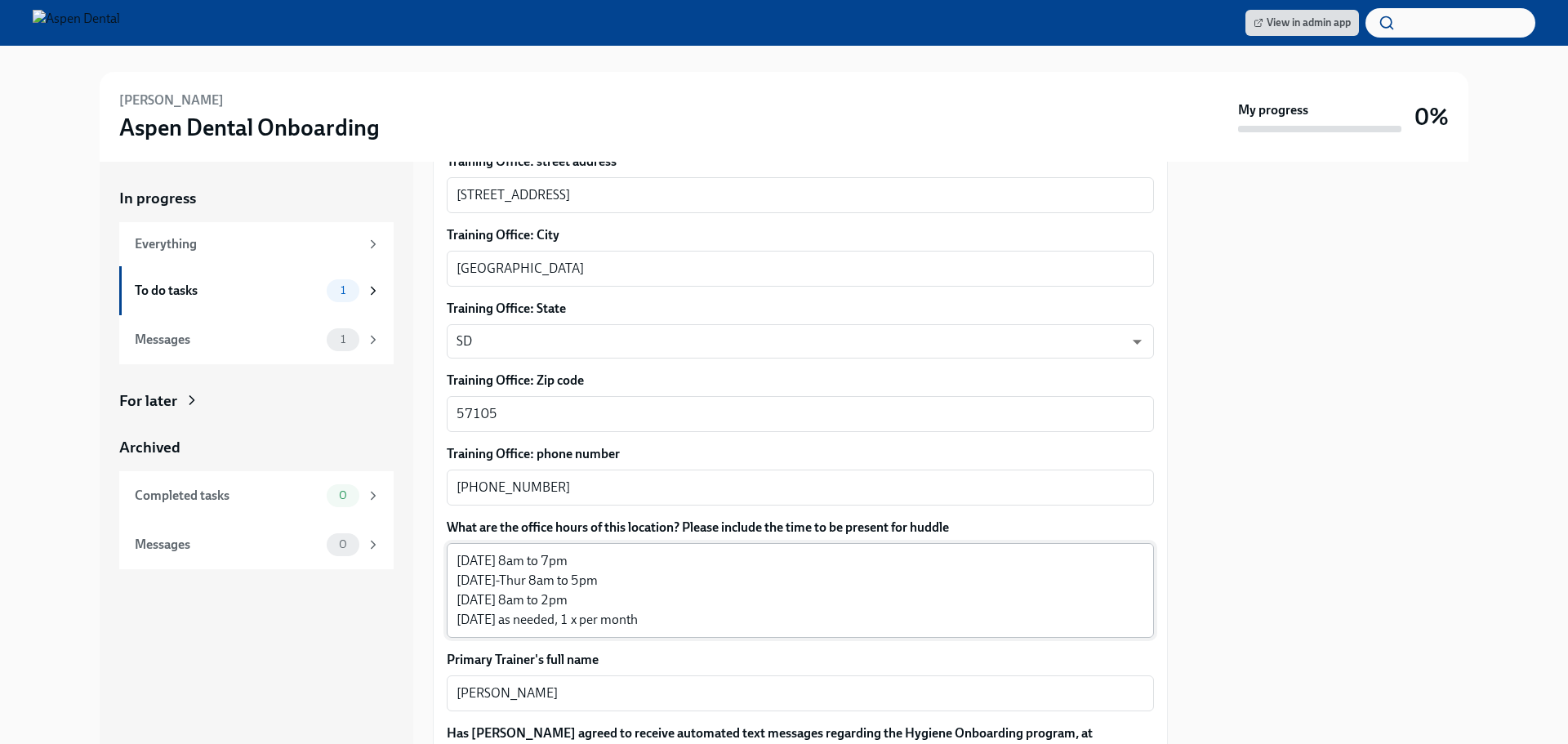 click on "[DATE] 8am to 7pm
[DATE]-Thur 8am to 5pm
[DATE] 8am to 2pm
[DATE] as needed, 1 x per month" at bounding box center (800, 590) 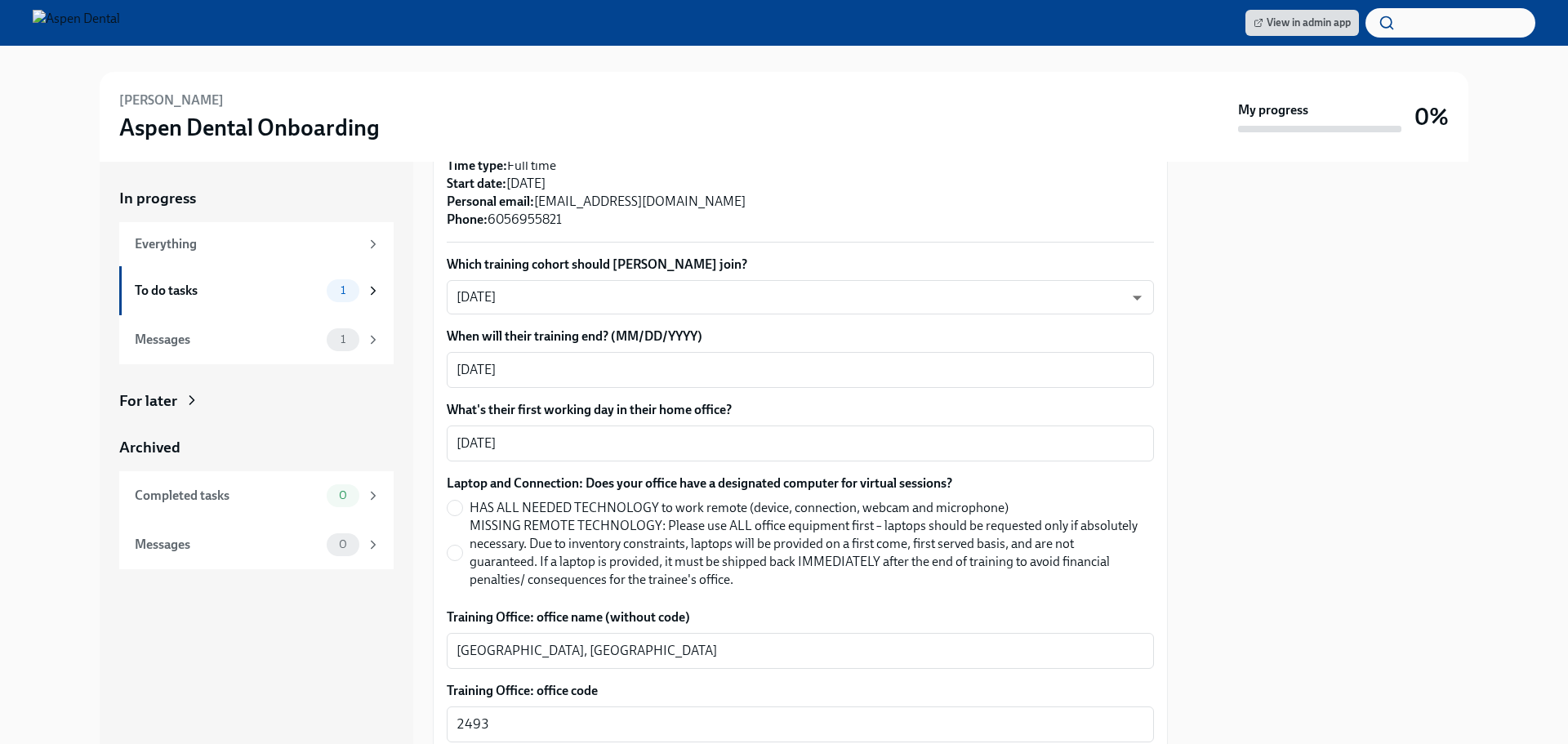 scroll, scrollTop: 425, scrollLeft: 0, axis: vertical 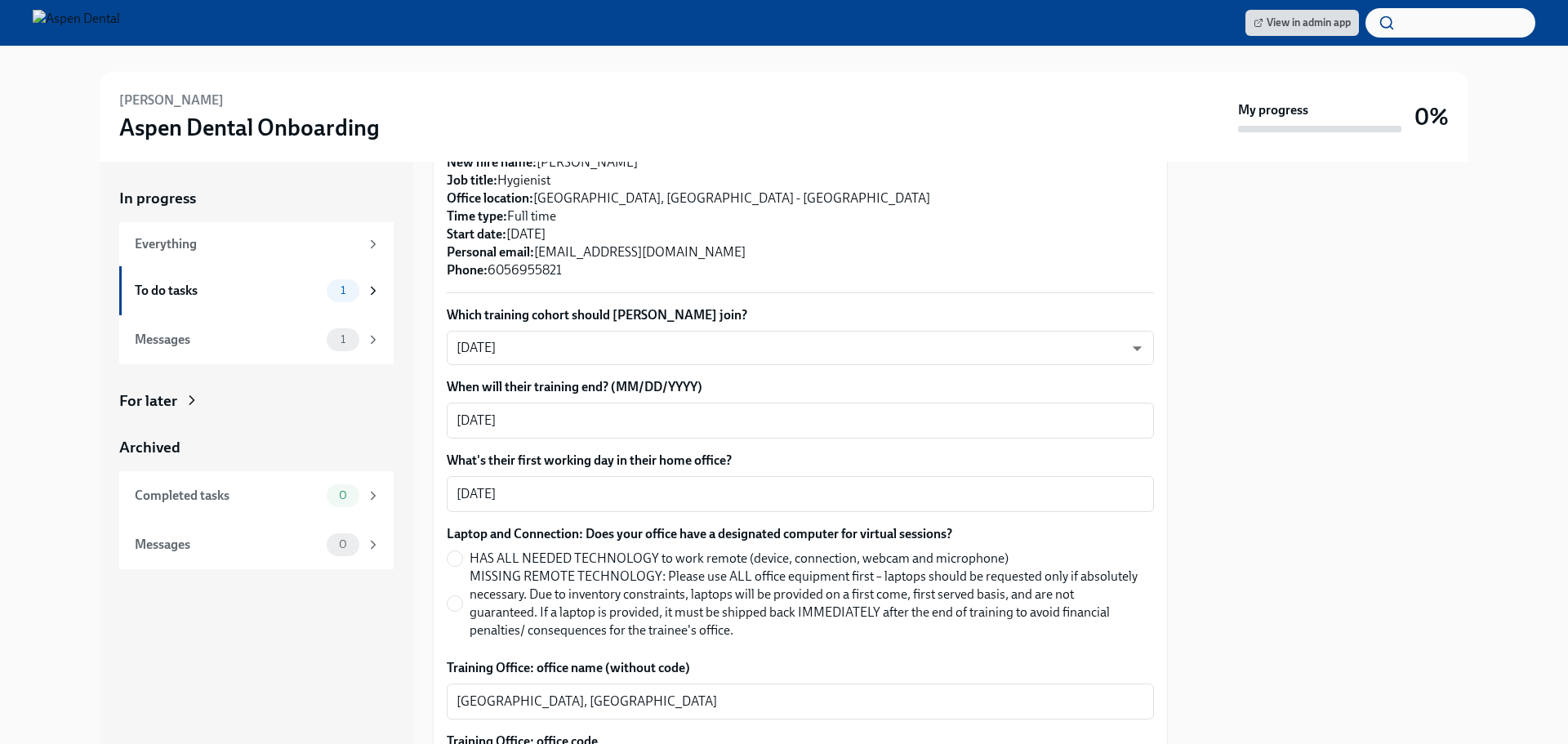 click on "MISSING REMOTE TECHNOLOGY: Please use ALL office equipment first – laptops should be requested only if absolutely necessary. Due to inventory constraints, laptops will be provided on a first come, first served basis, and are not guaranteed. If a laptop is provided, it must be shipped back IMMEDIATELY after the end of training to avoid financial penalties/ consequences for the trainee's office." at bounding box center [805, 604] 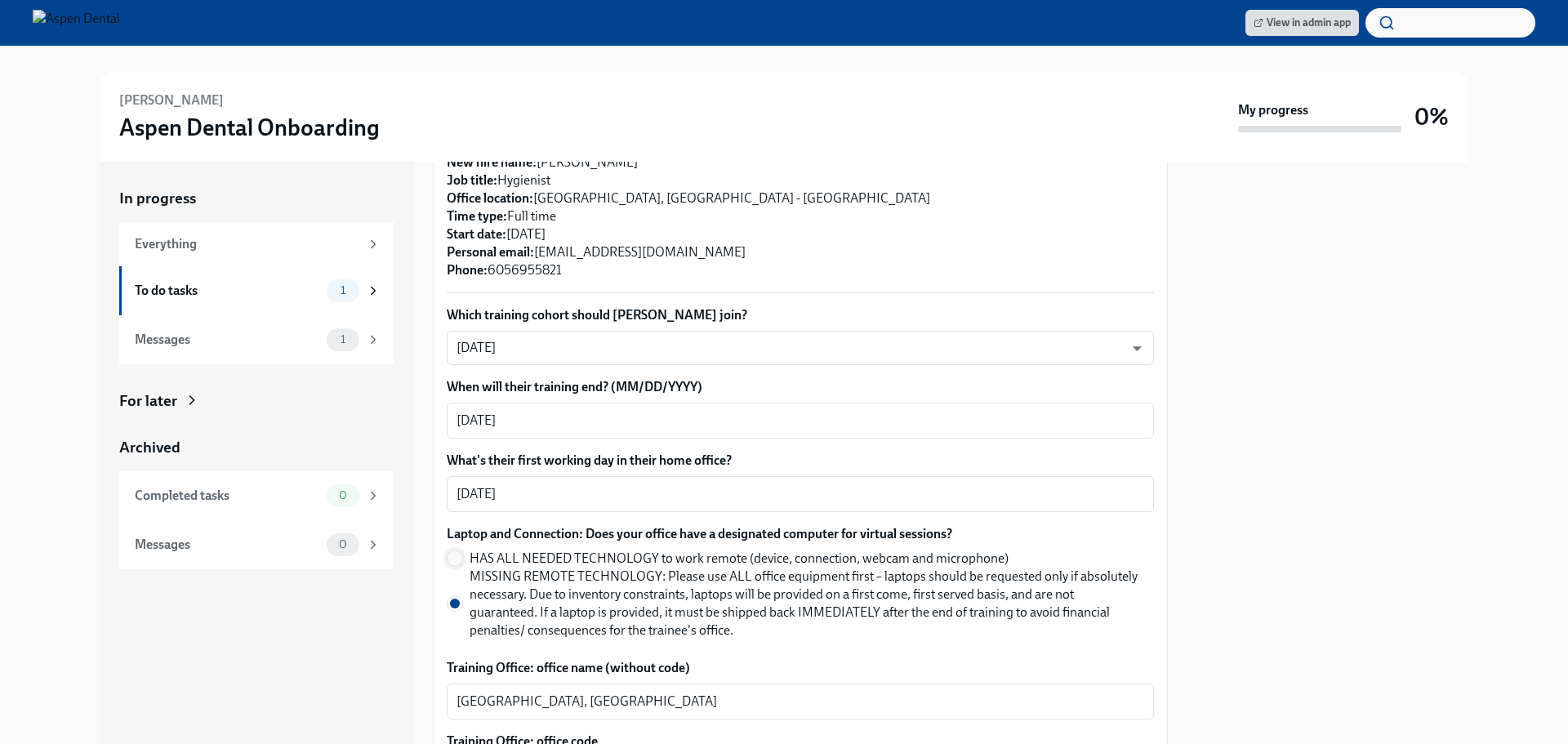 click on "HAS ALL NEEDED TECHNOLOGY to work remote (device, connection, webcam and microphone)" at bounding box center (455, 559) 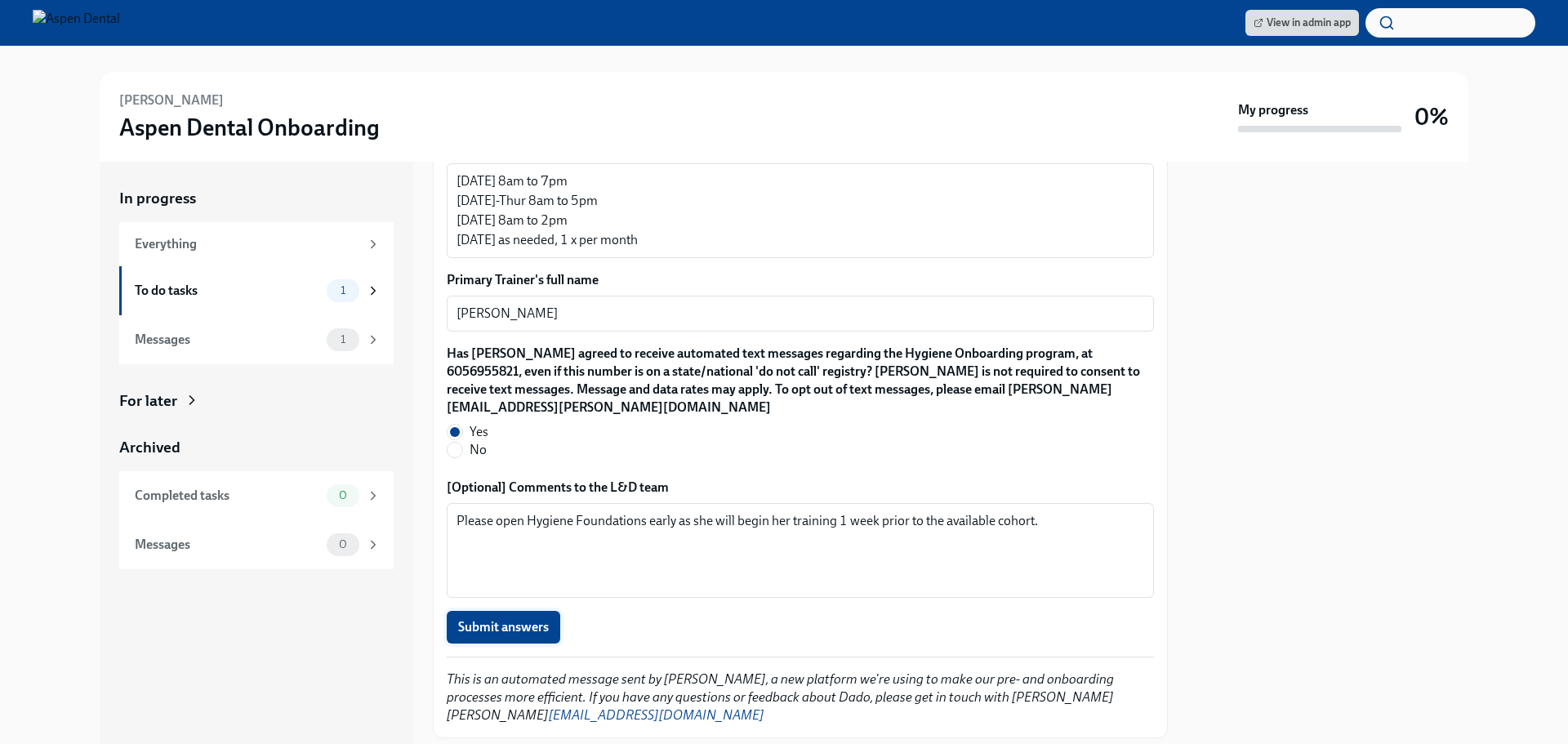 scroll, scrollTop: 1487, scrollLeft: 0, axis: vertical 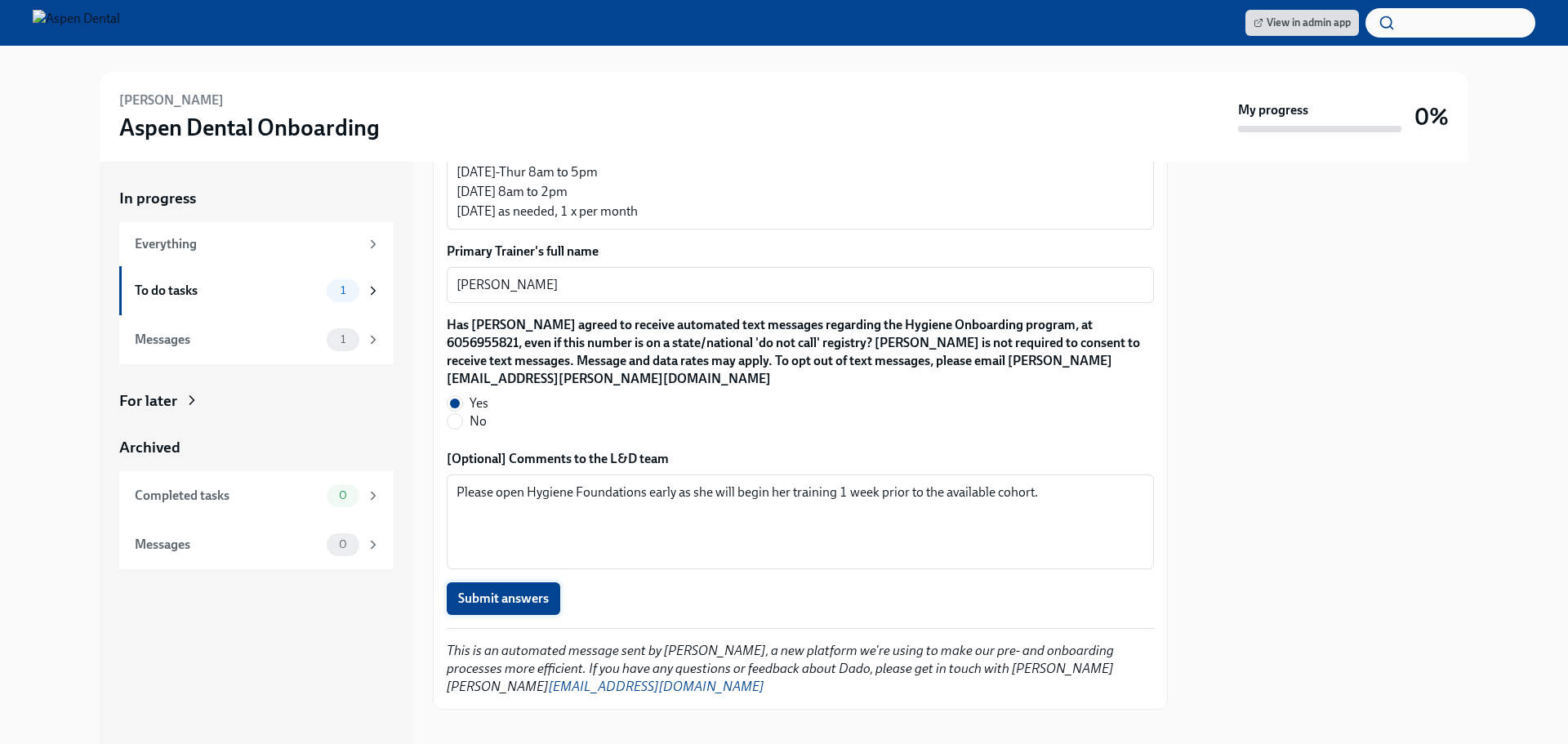 click on "Submit answers" at bounding box center (503, 599) 